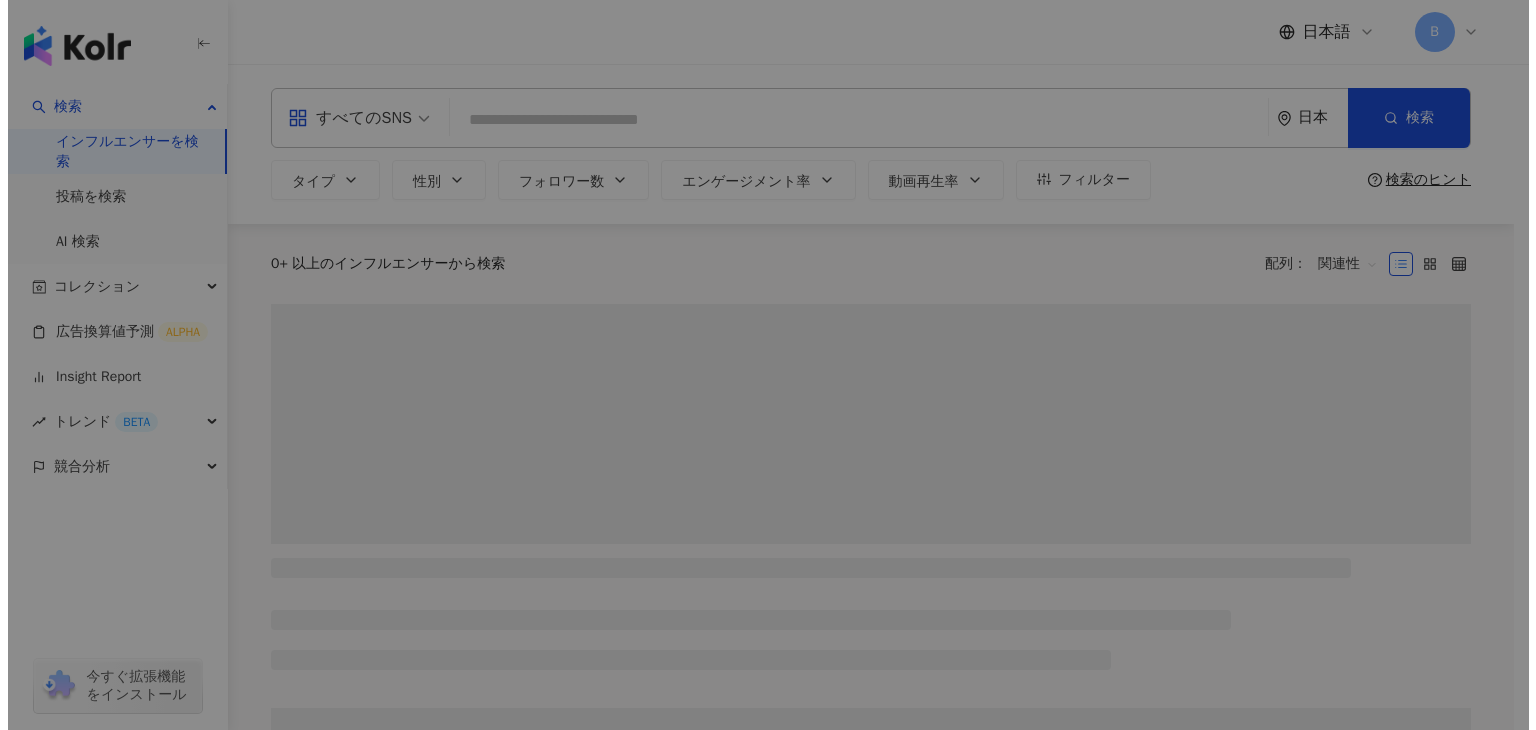 scroll, scrollTop: 0, scrollLeft: 0, axis: both 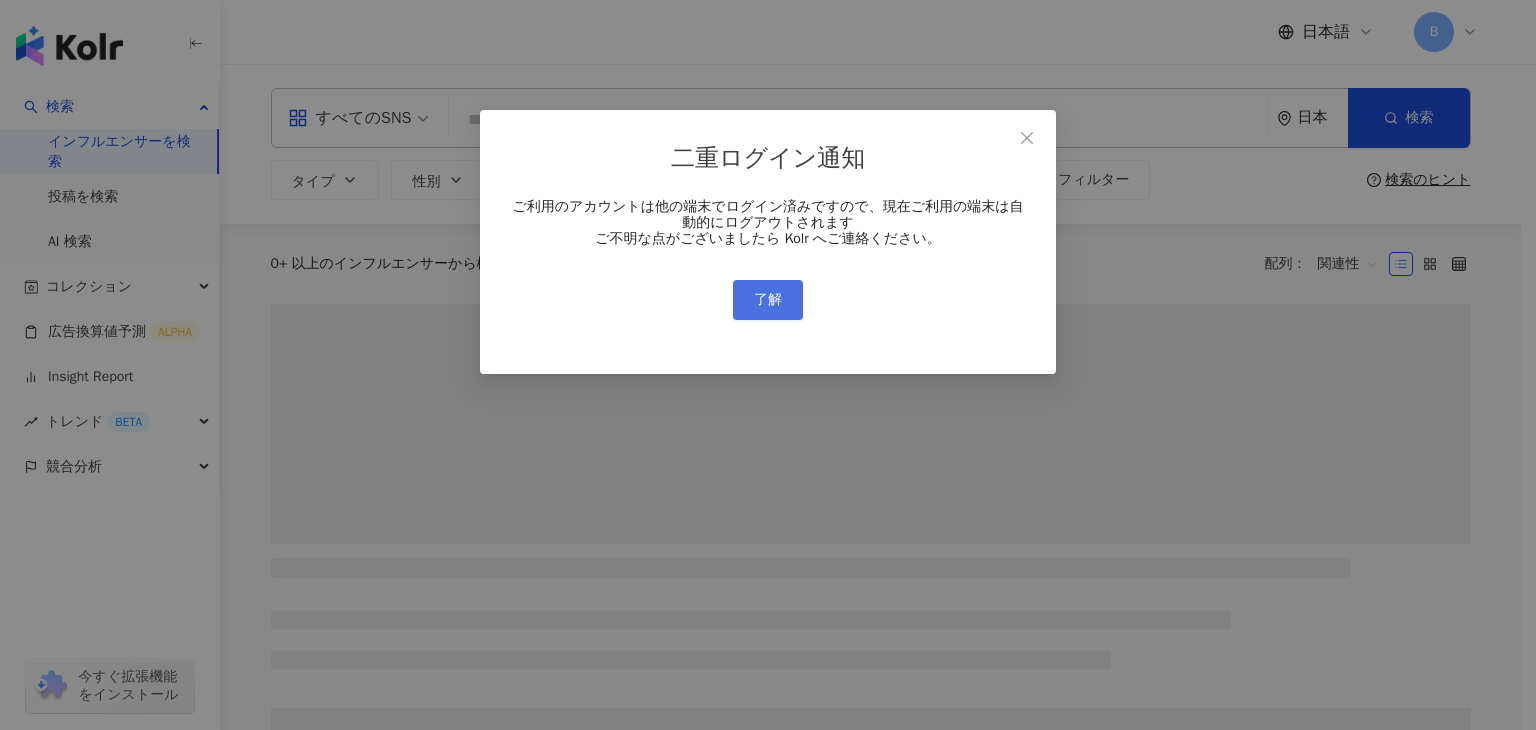 click on "了解" at bounding box center (768, 300) 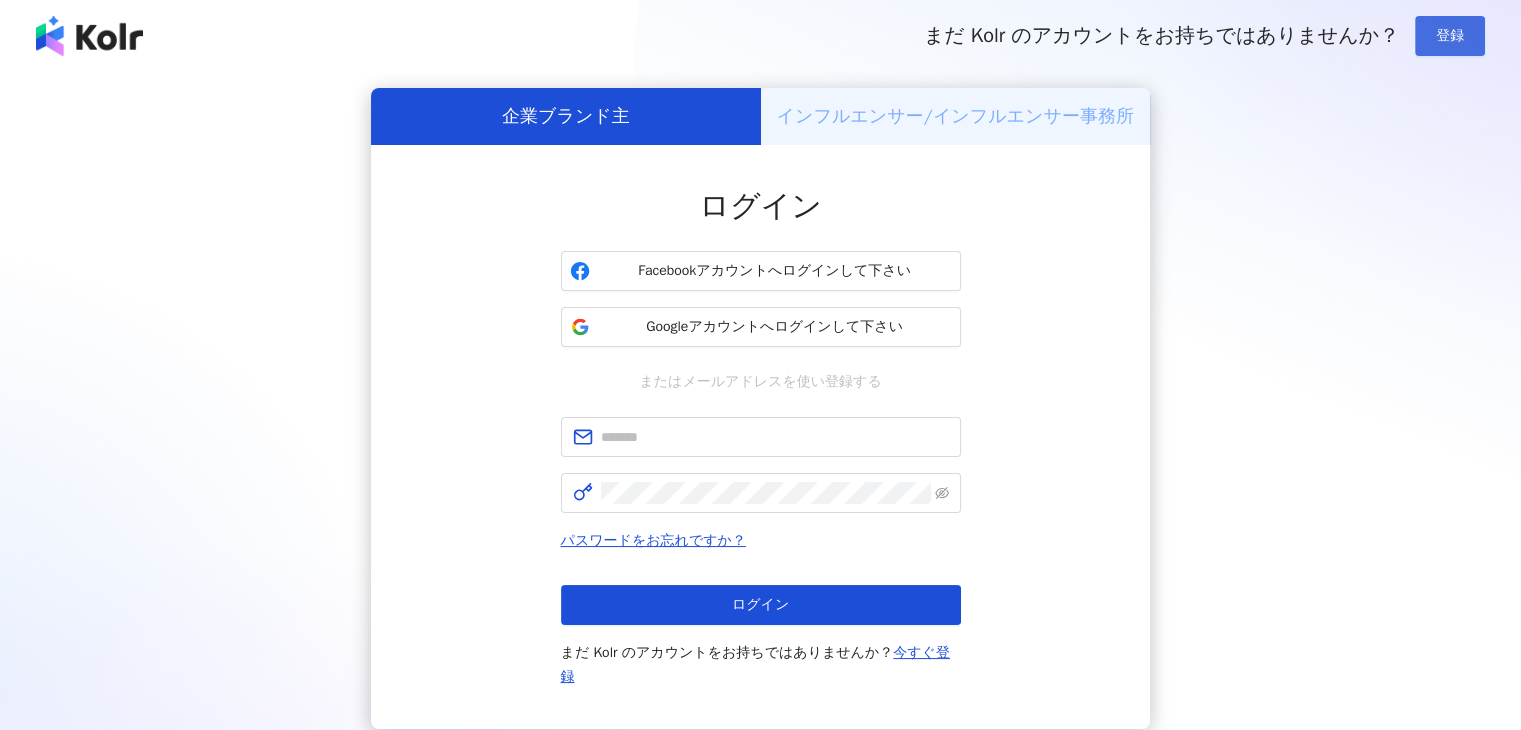 click on "登録" at bounding box center [1450, 36] 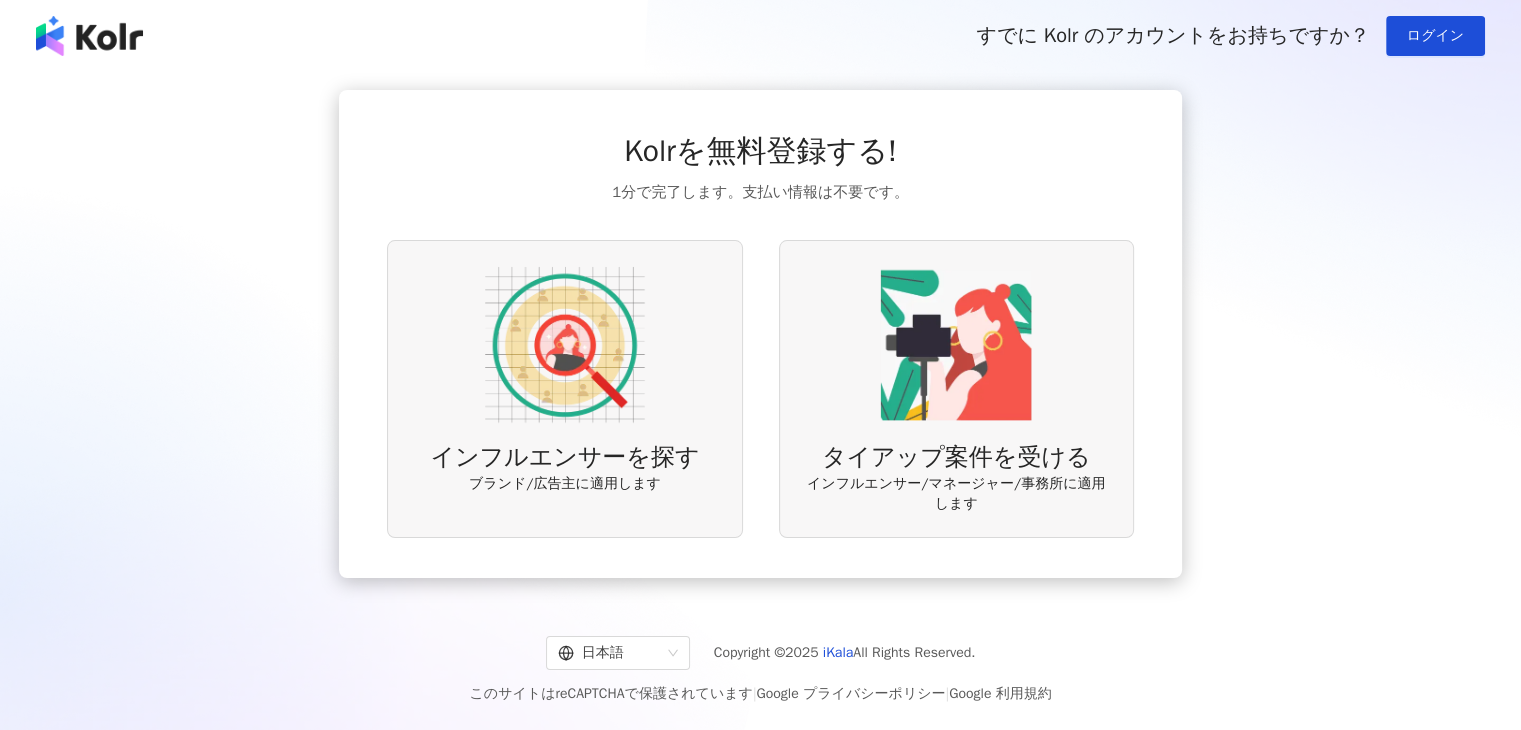 click at bounding box center (565, 345) 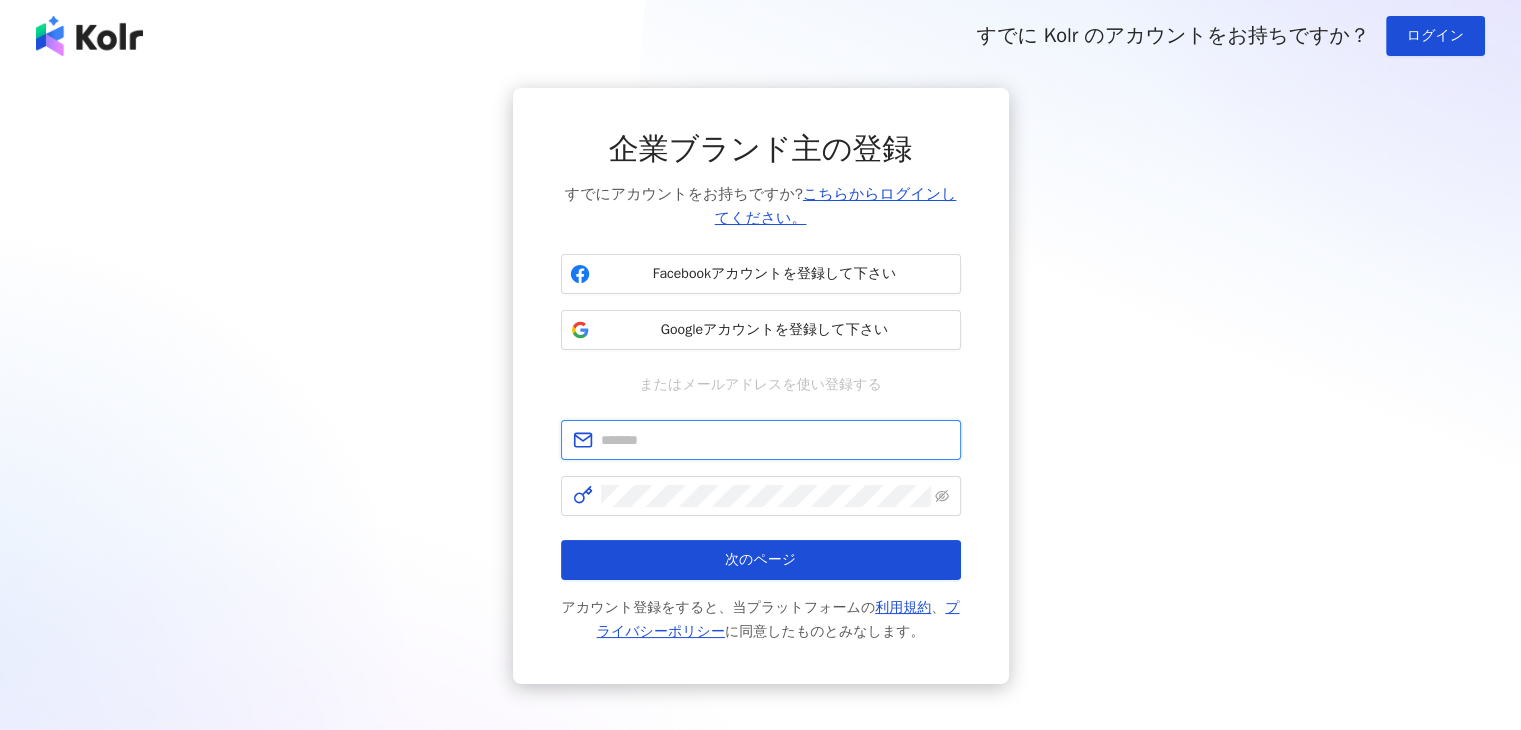 click at bounding box center [775, 440] 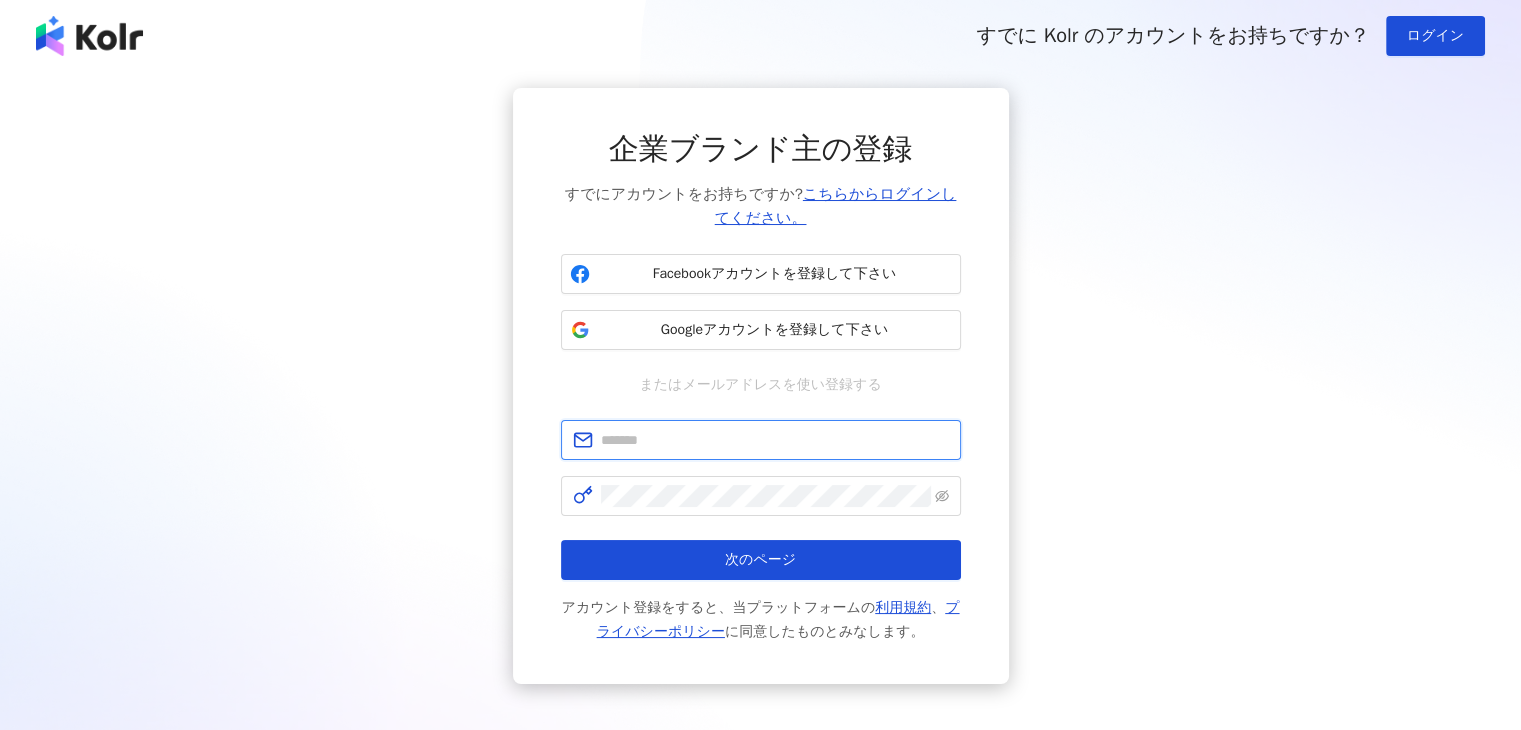 type on "**********" 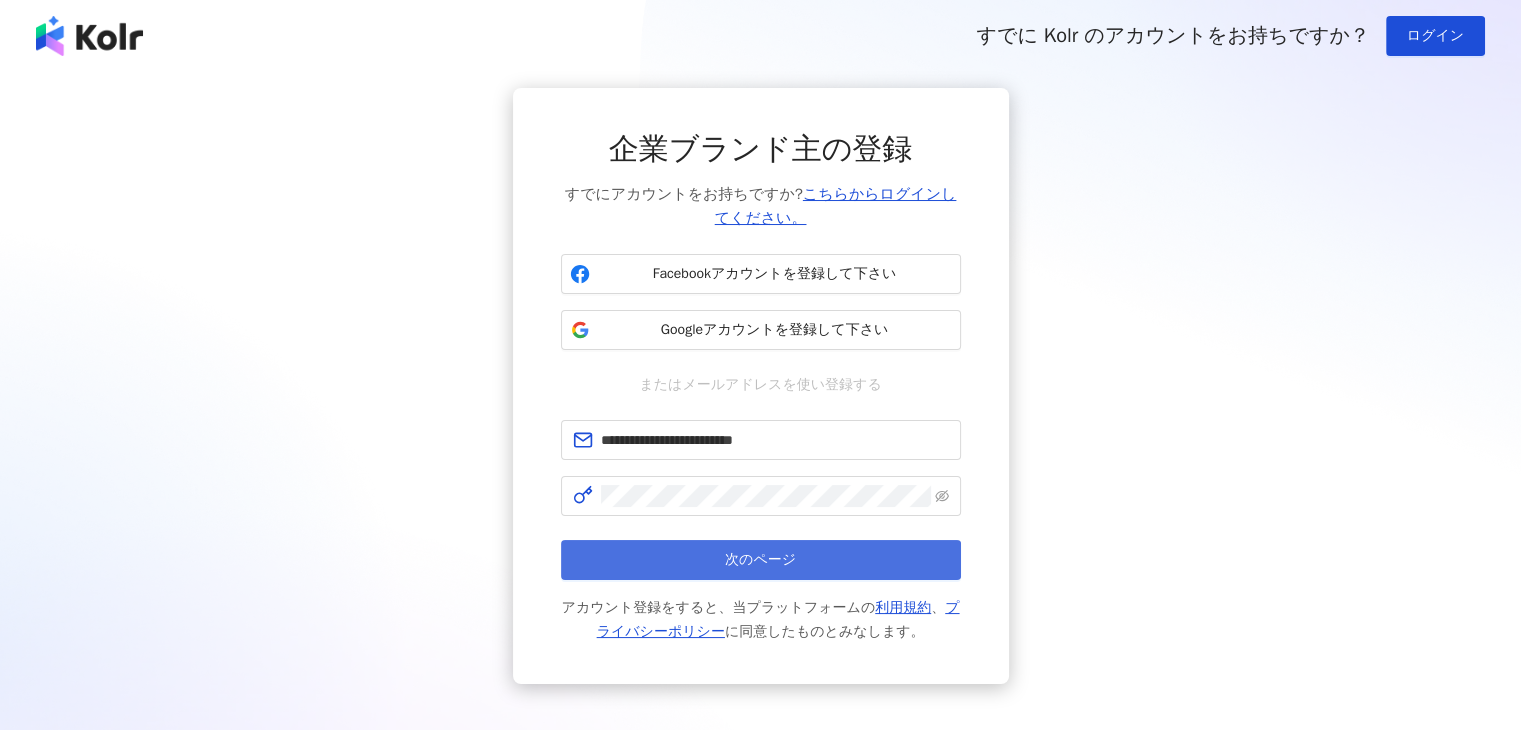 click on "次のページ" at bounding box center (760, 560) 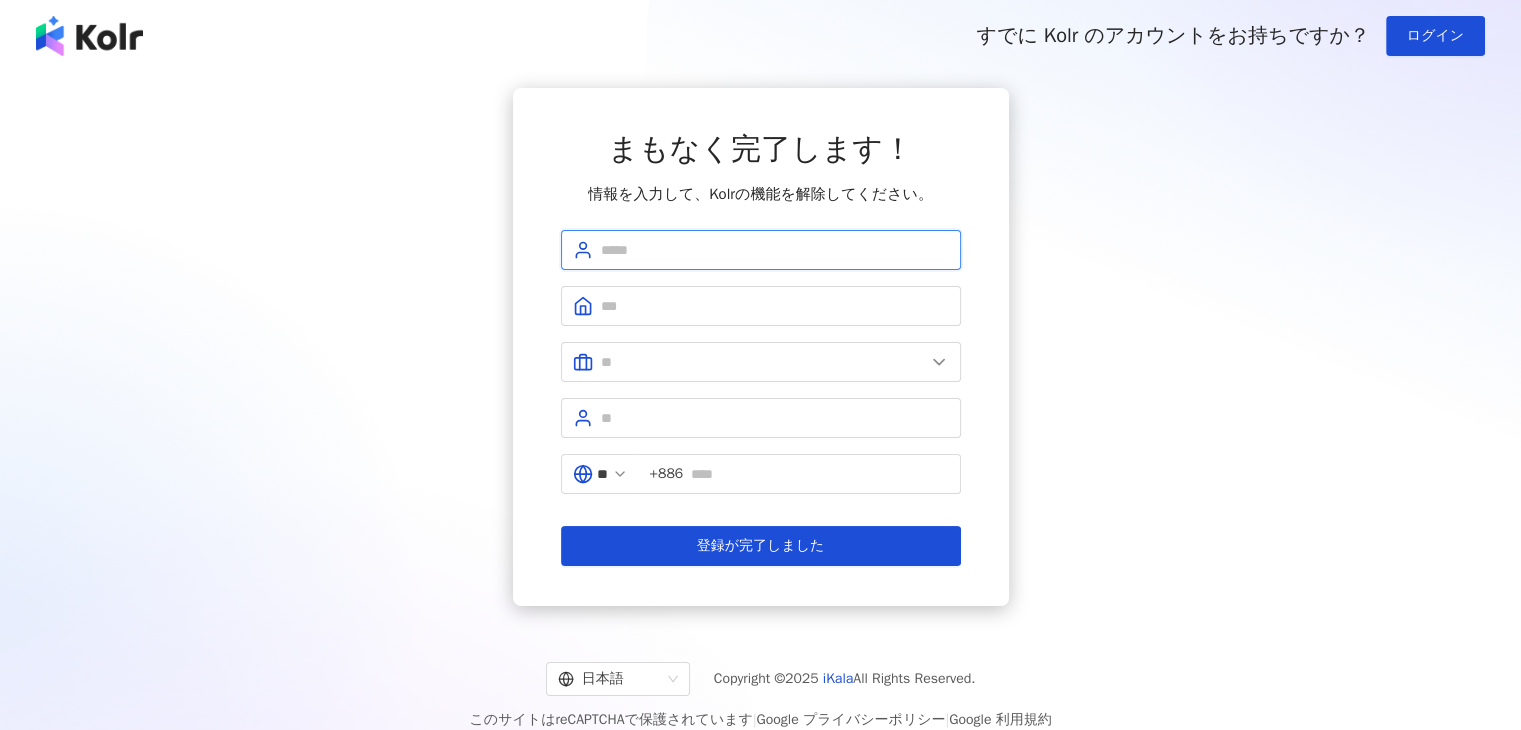 click at bounding box center (775, 250) 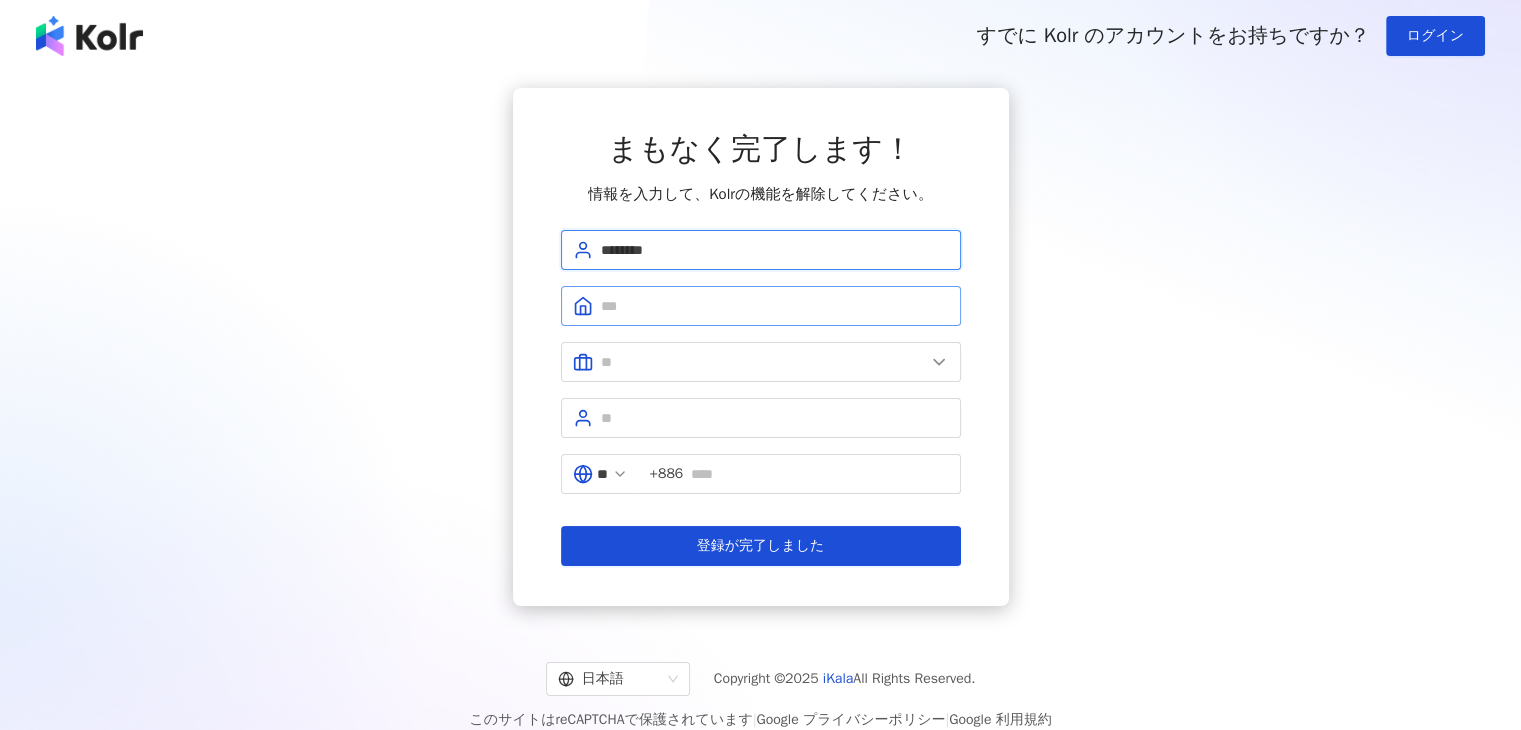 type on "********" 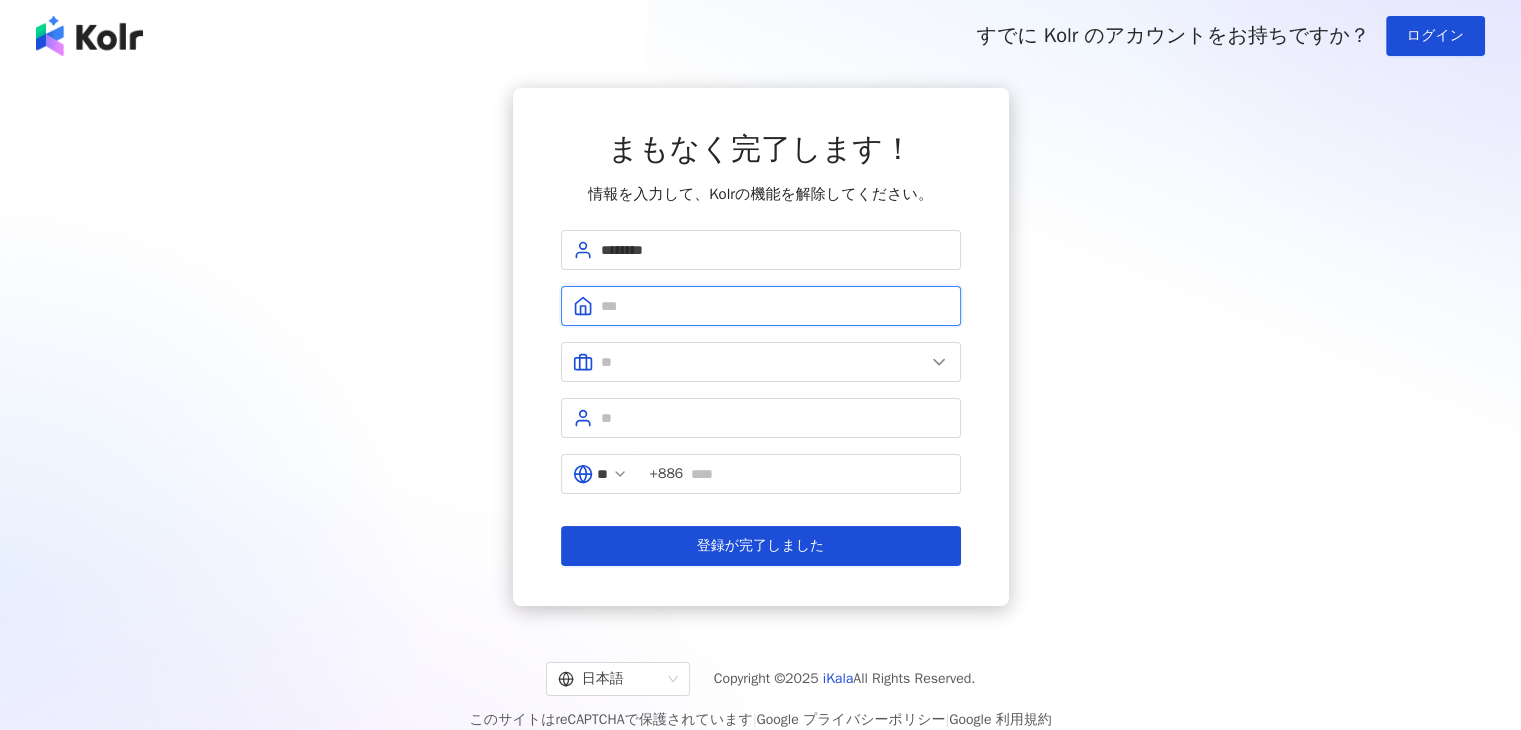 click at bounding box center (775, 306) 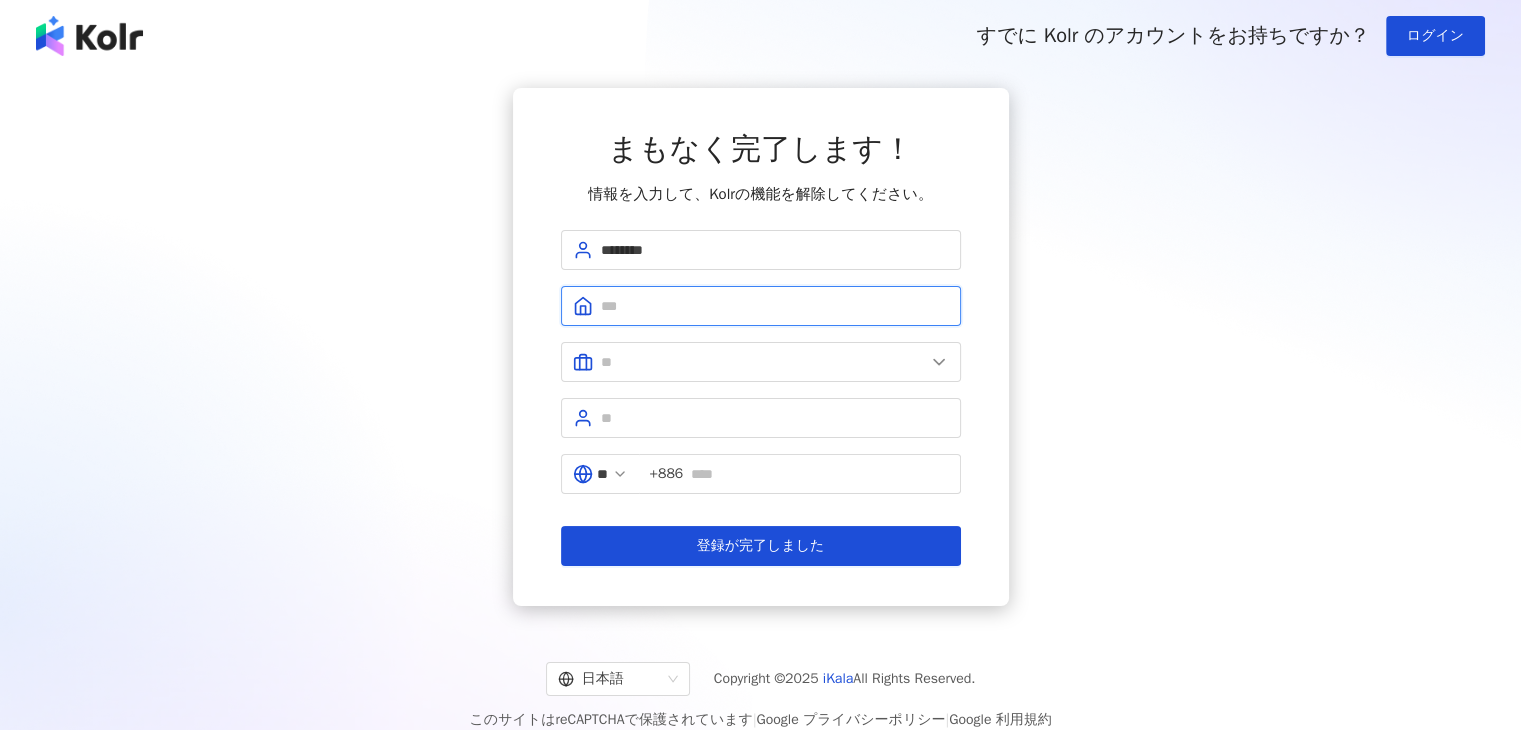 type on "********" 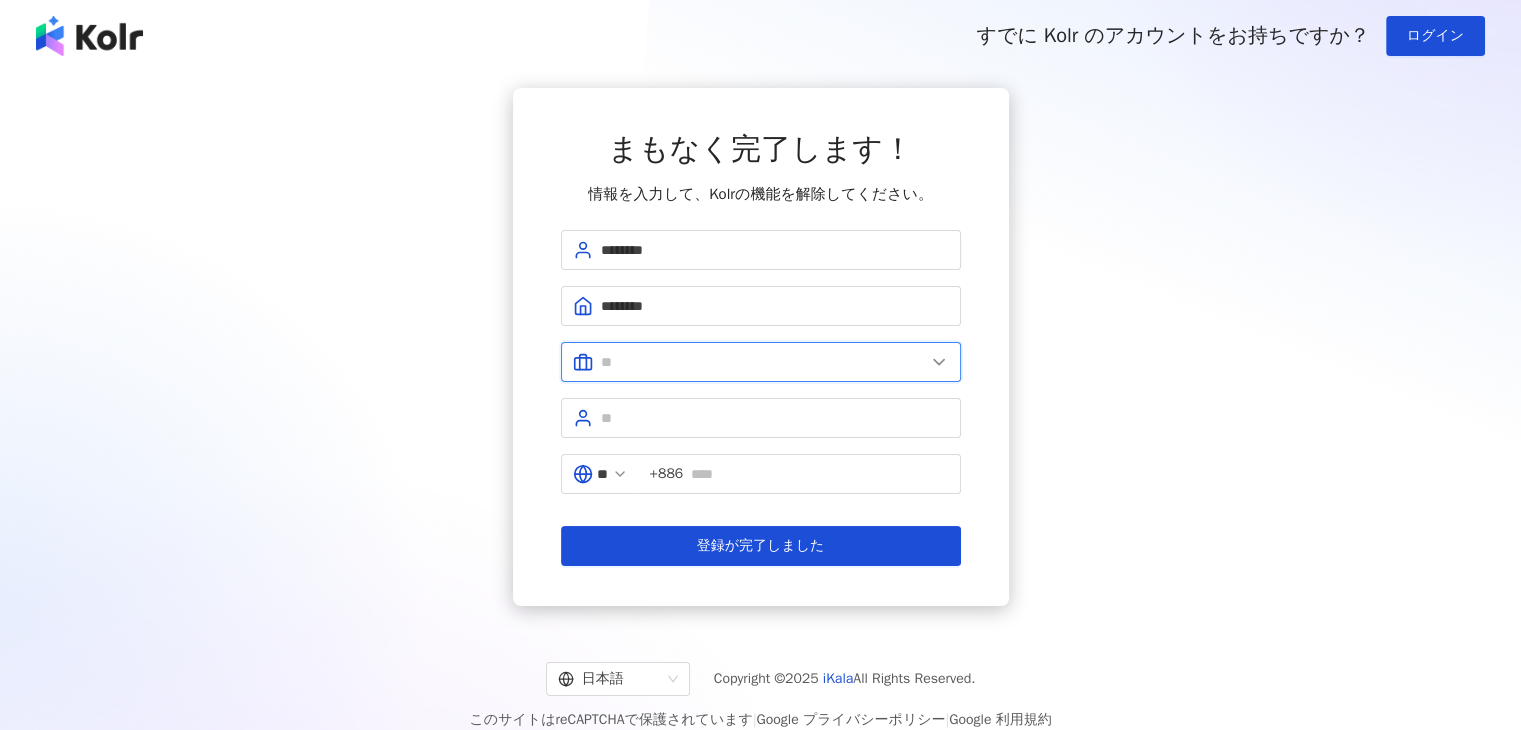 click at bounding box center (763, 362) 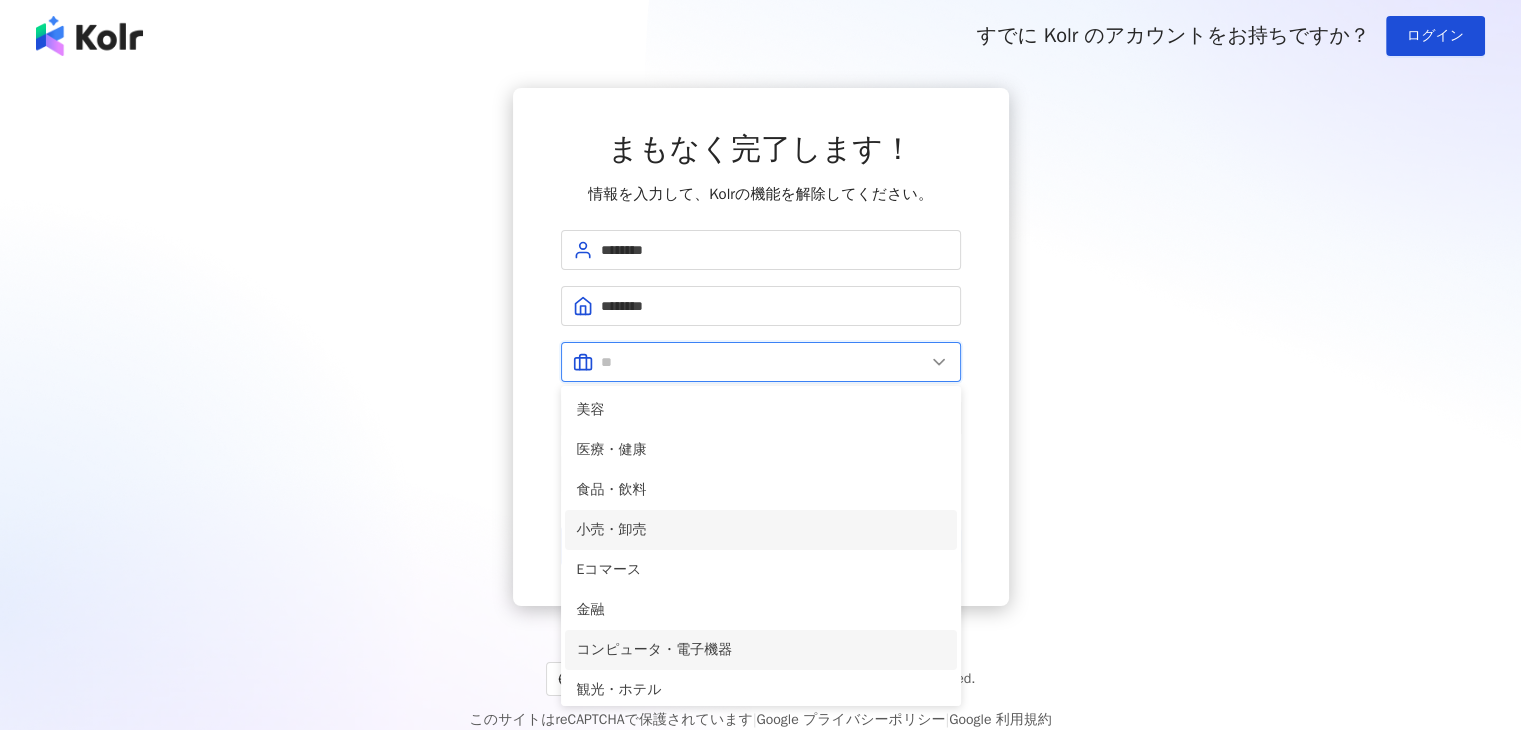 scroll, scrollTop: 100, scrollLeft: 0, axis: vertical 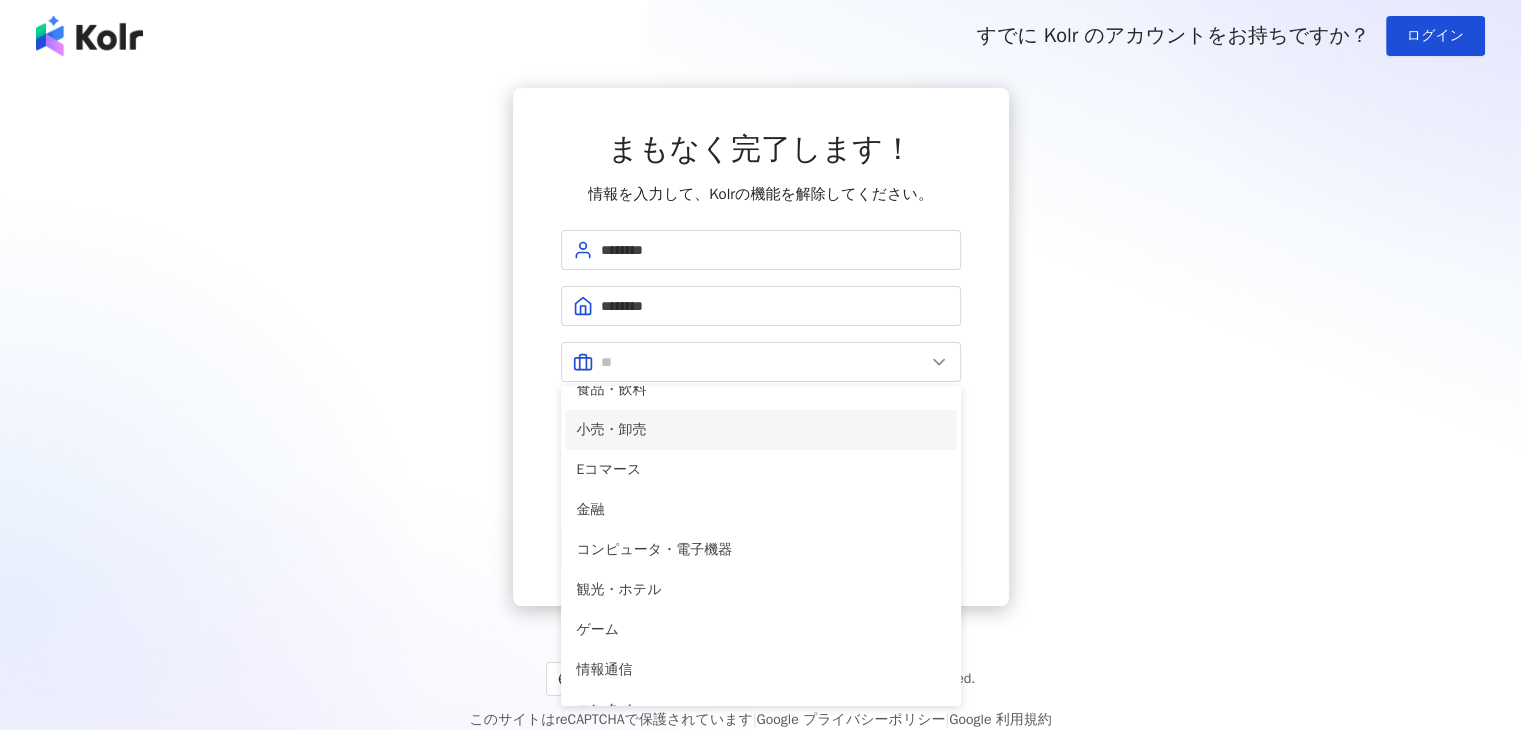 click on "小売・卸売" at bounding box center (761, 430) 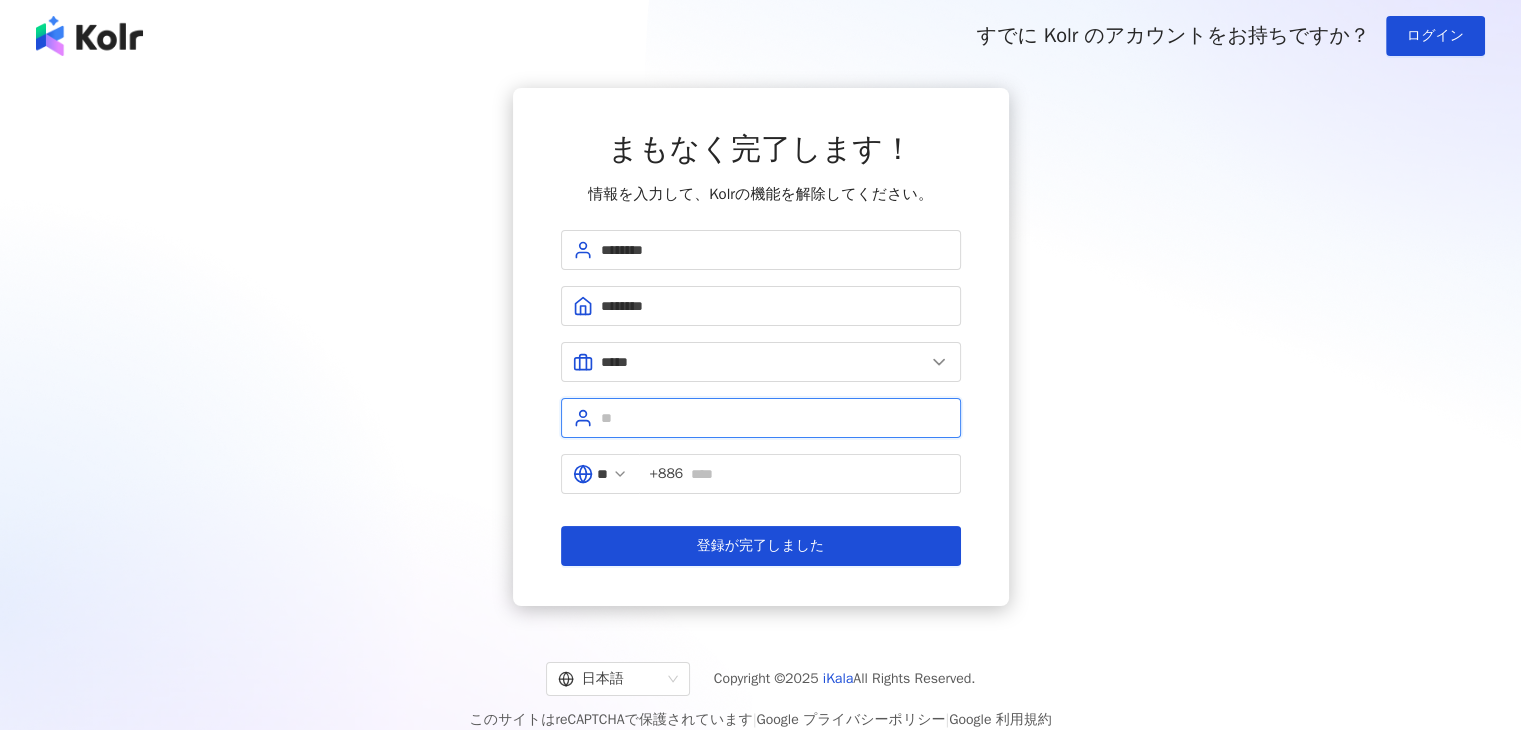 click at bounding box center (775, 418) 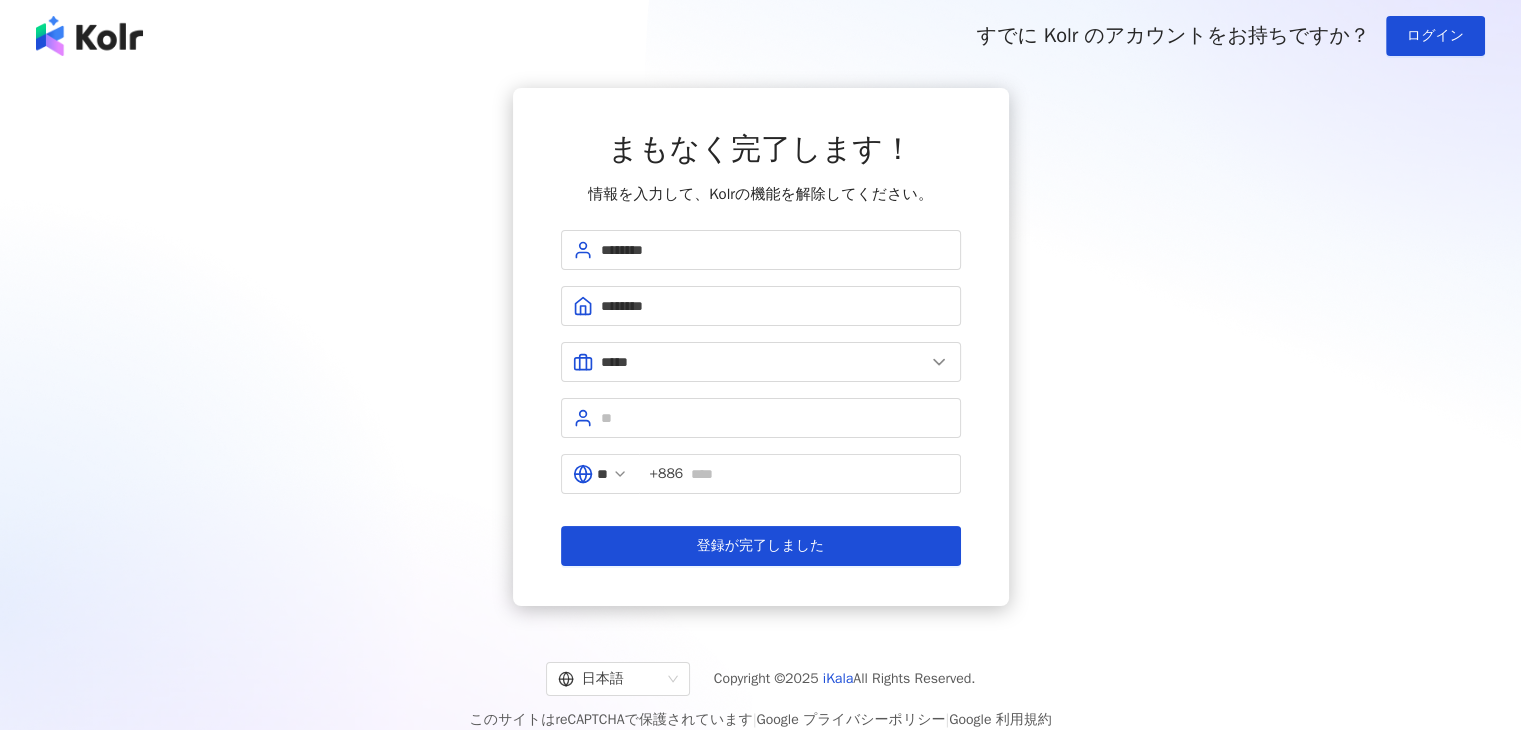 click on "まもなく完了します！ 情報を入力して、Kolrの機能を解除してください。 ******** ******** ***** 美容 医療・健康 食品・飲料 小売・卸売 Eコマース 金融 コンピュータ・電子機器 観光・ホテル ゲーム 情報通信 エンタメ 教育 公的機関 広告・マーケティング 建設・不動産 その他 インターネット・ソフトウェア その他製造業 ** [PHONE] 登録が完了しました" at bounding box center [760, 347] 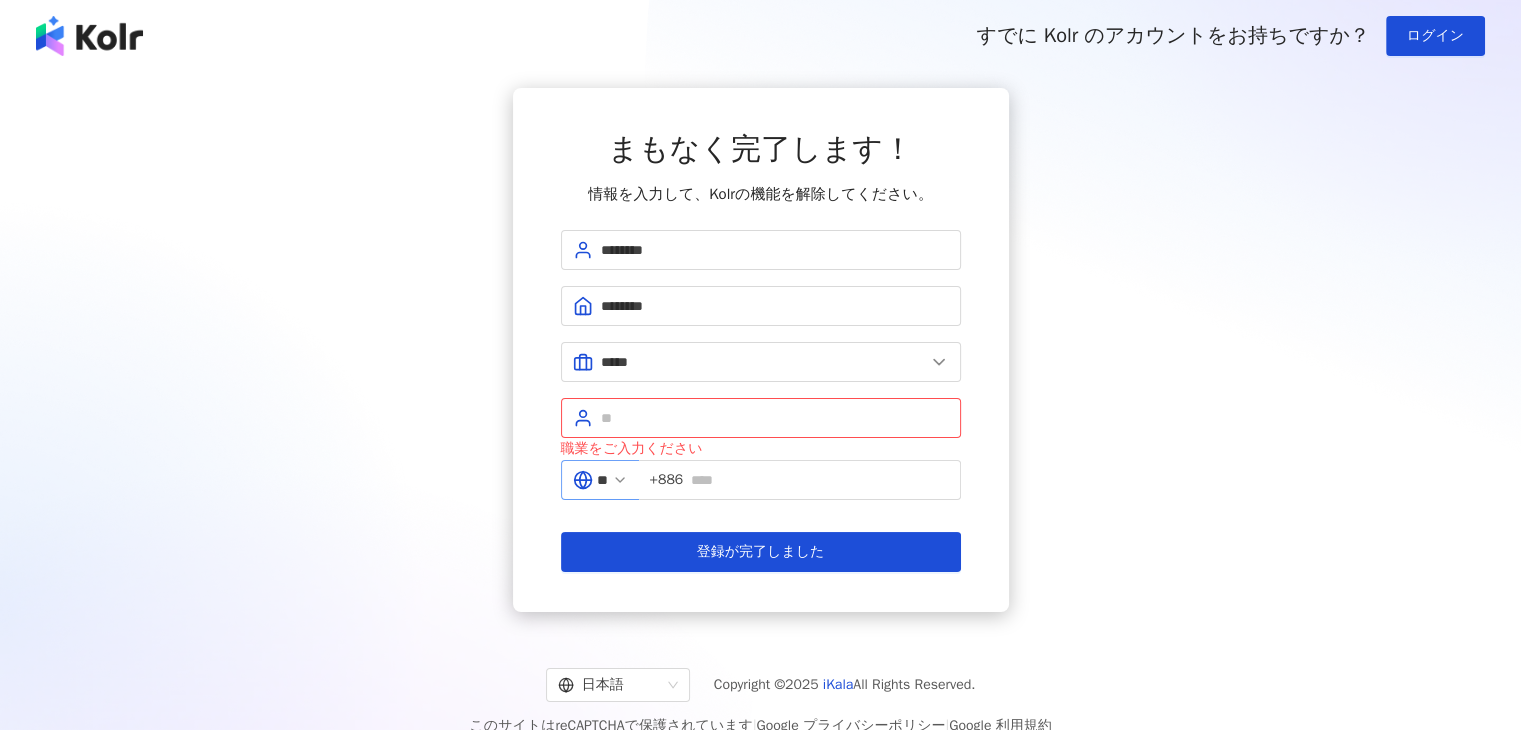 click 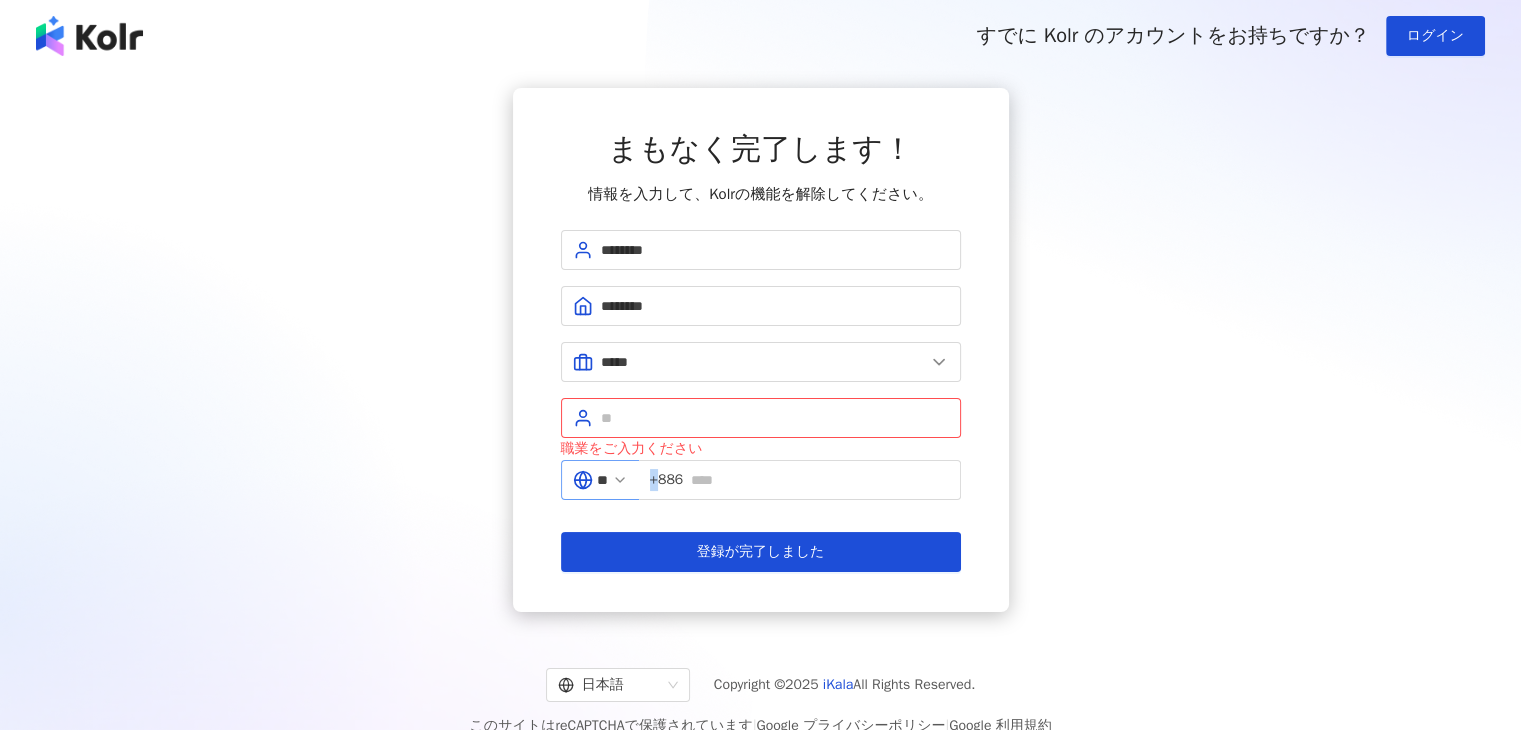 click 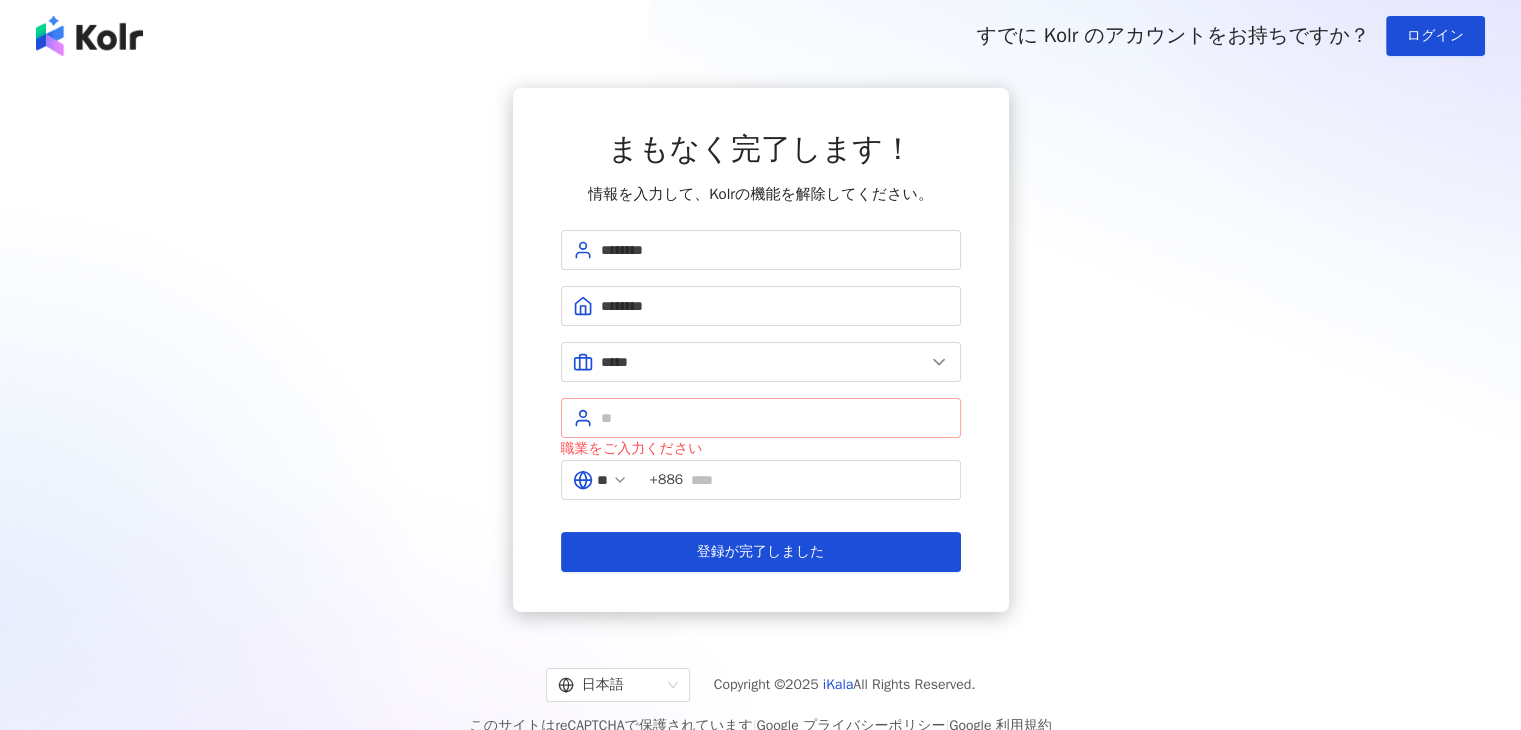 click at bounding box center [761, 418] 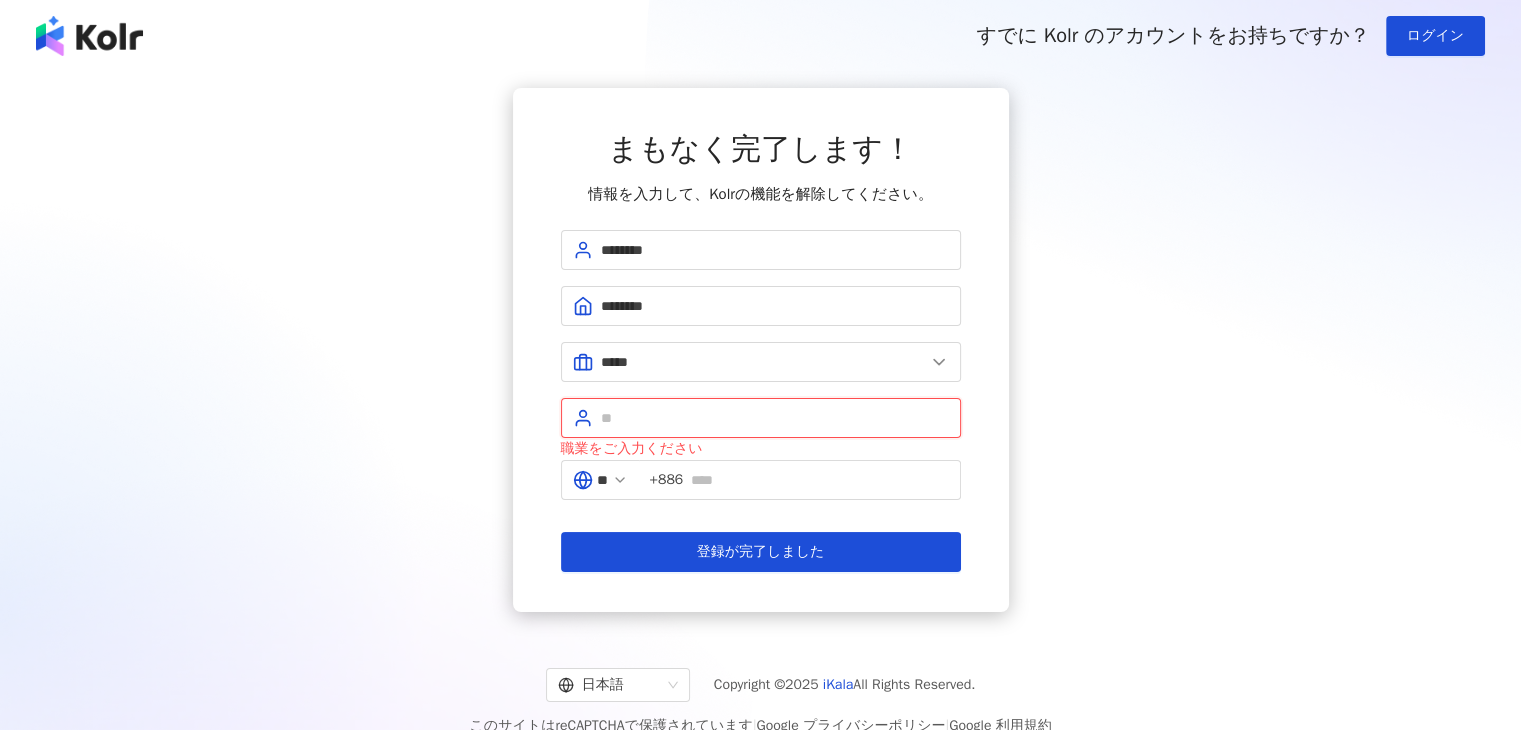 click at bounding box center [775, 418] 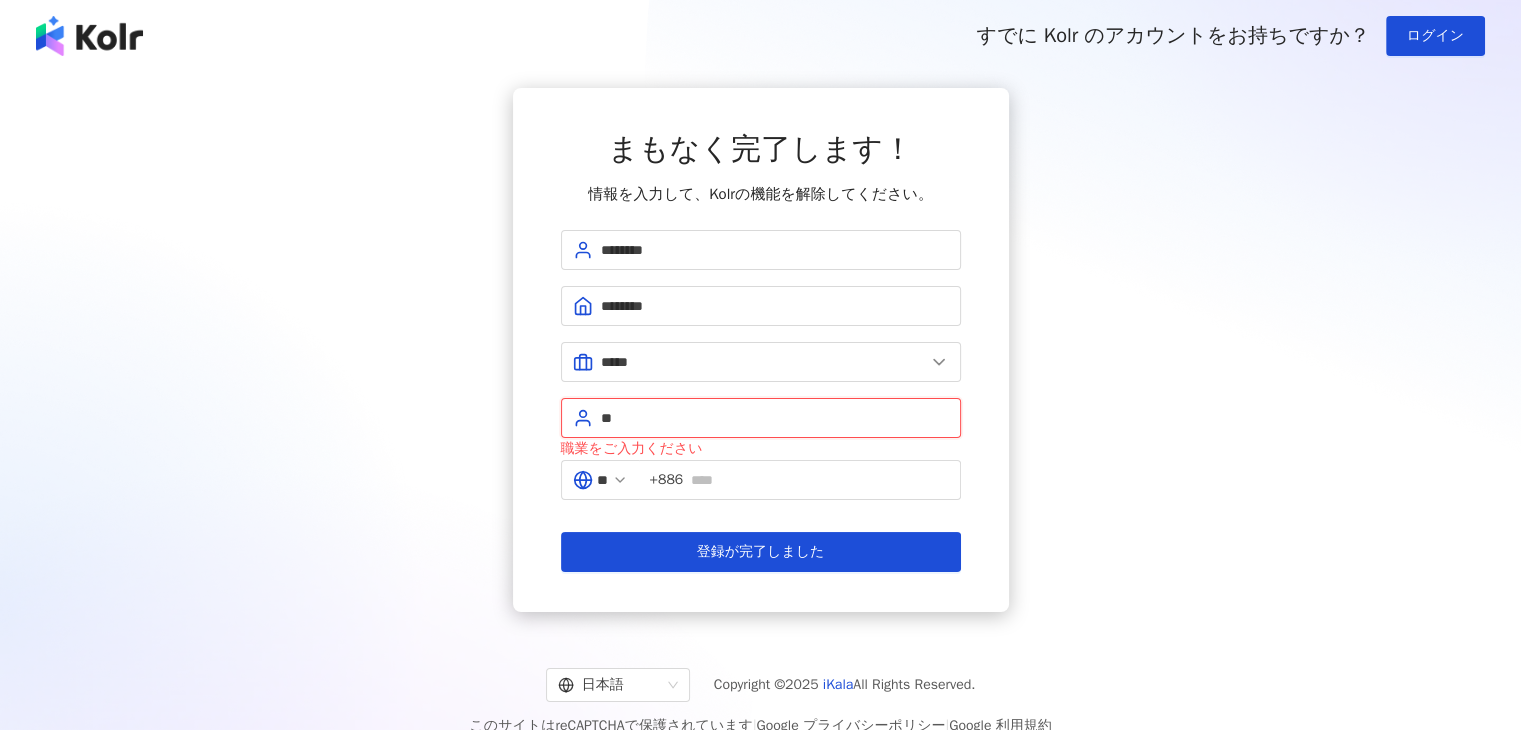 type on "*" 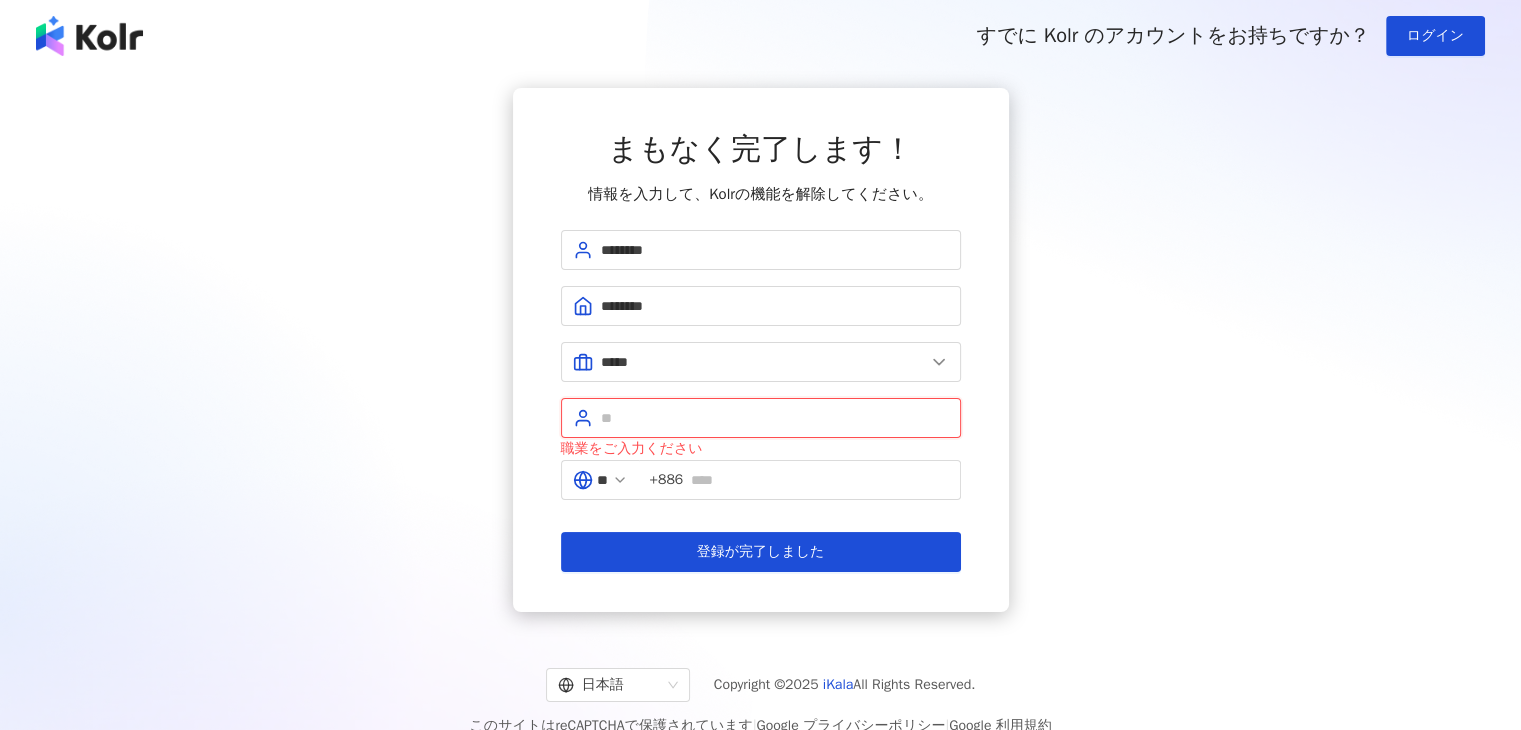 type on "*" 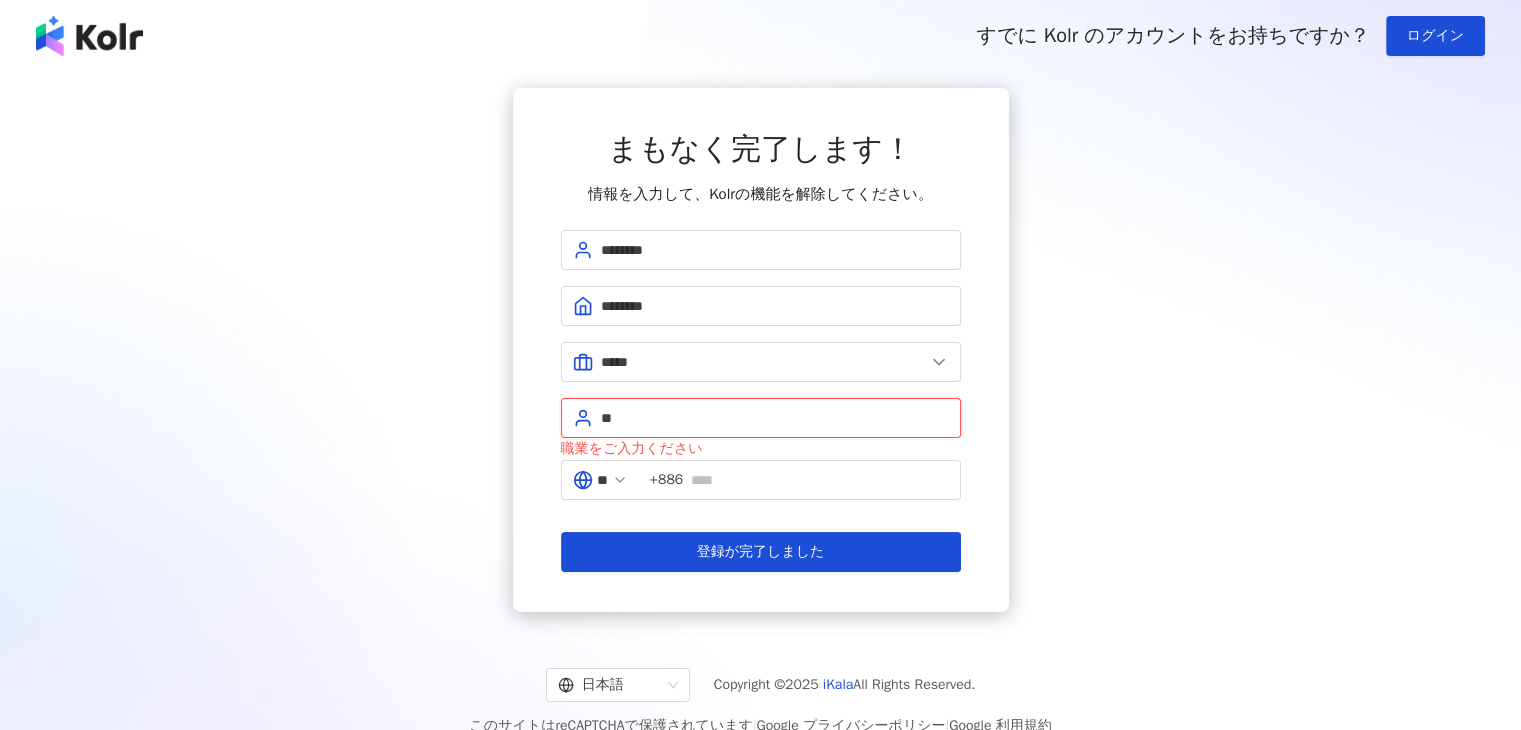 scroll, scrollTop: 92, scrollLeft: 0, axis: vertical 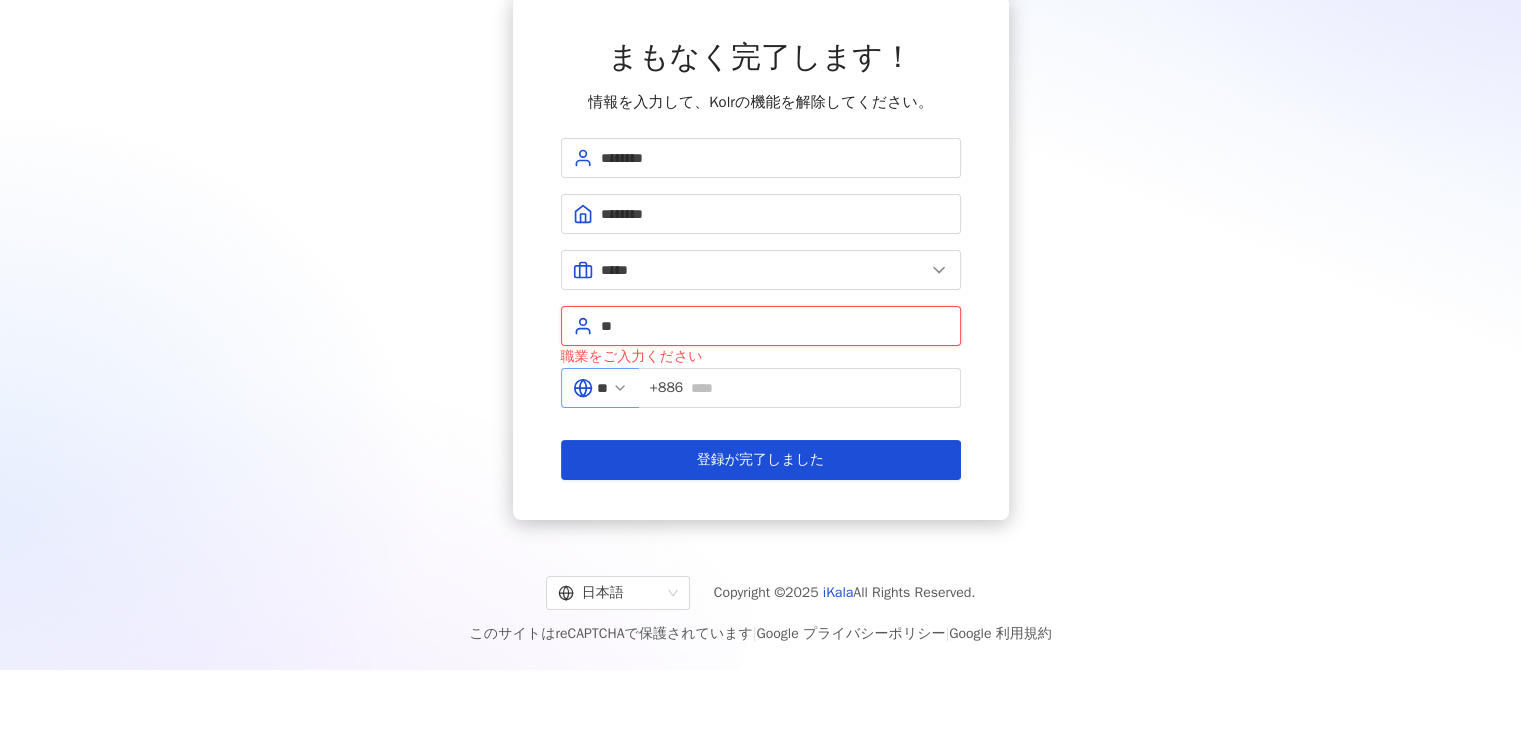 type on "**" 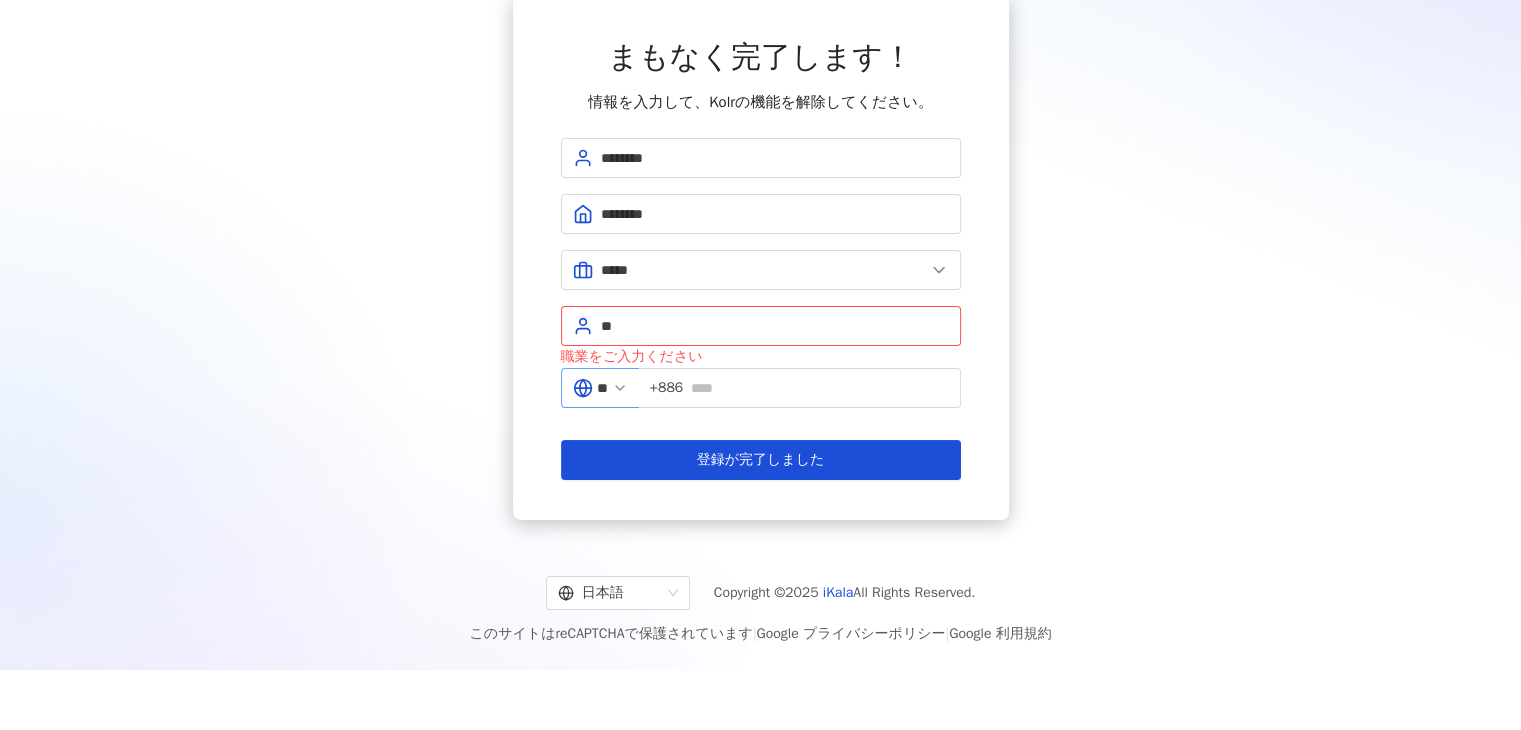 click 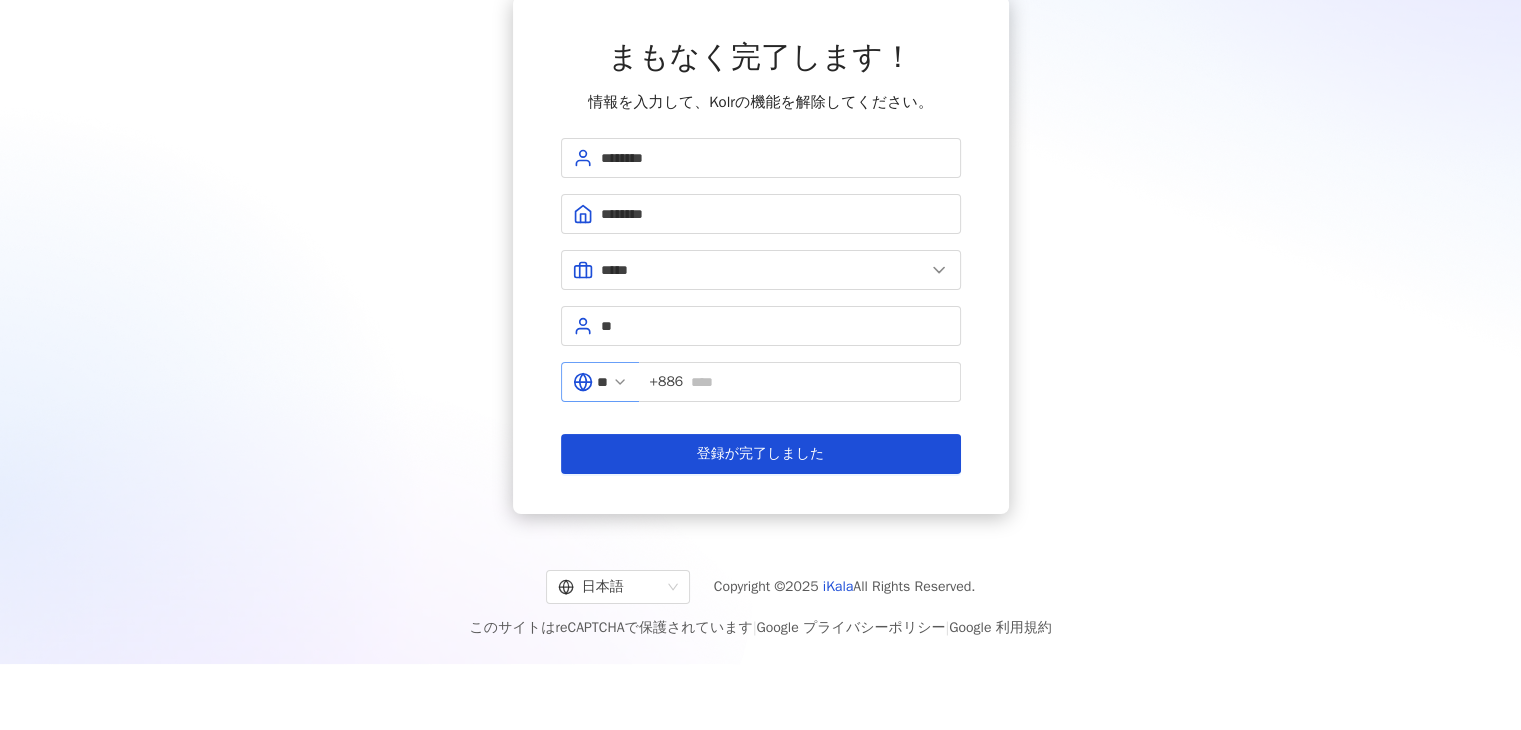 click 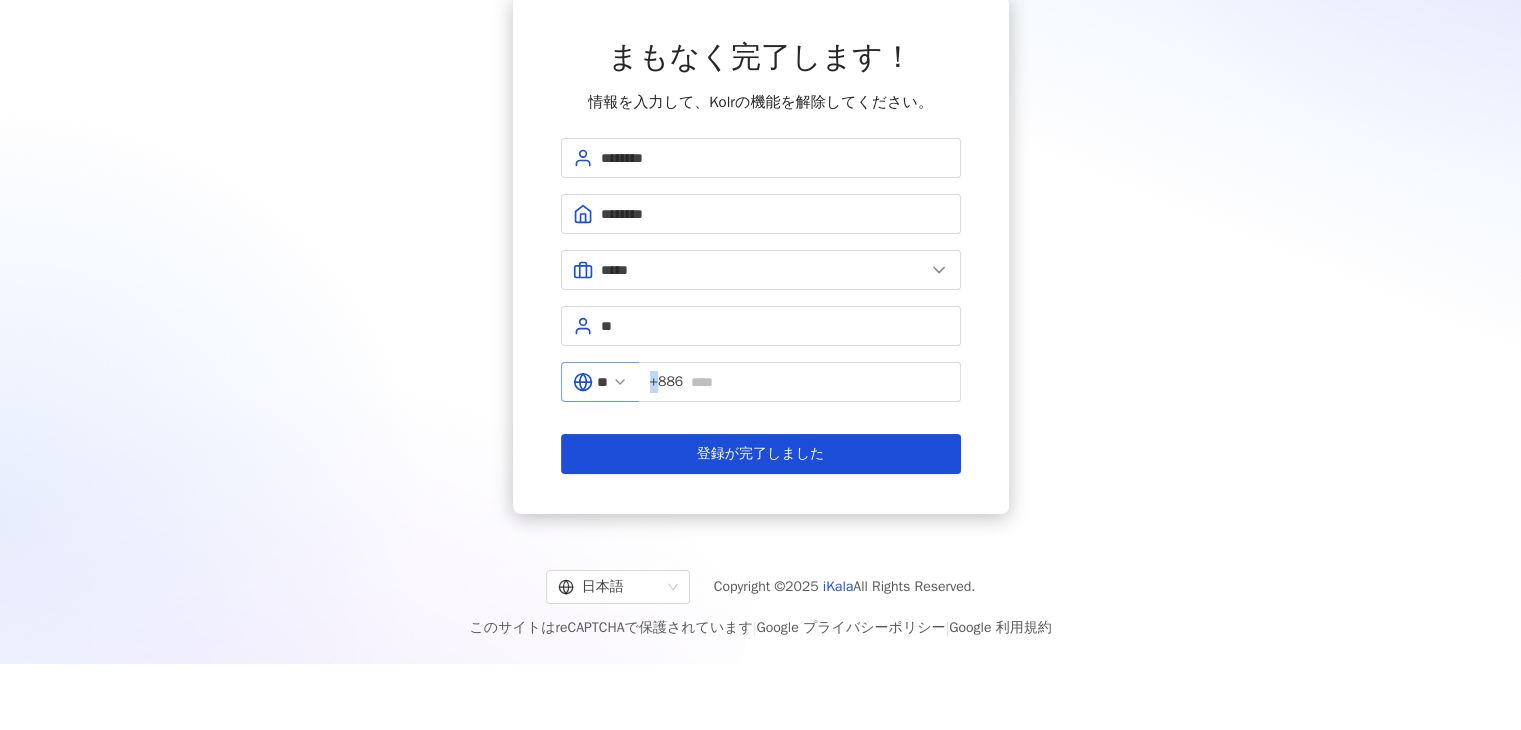 click 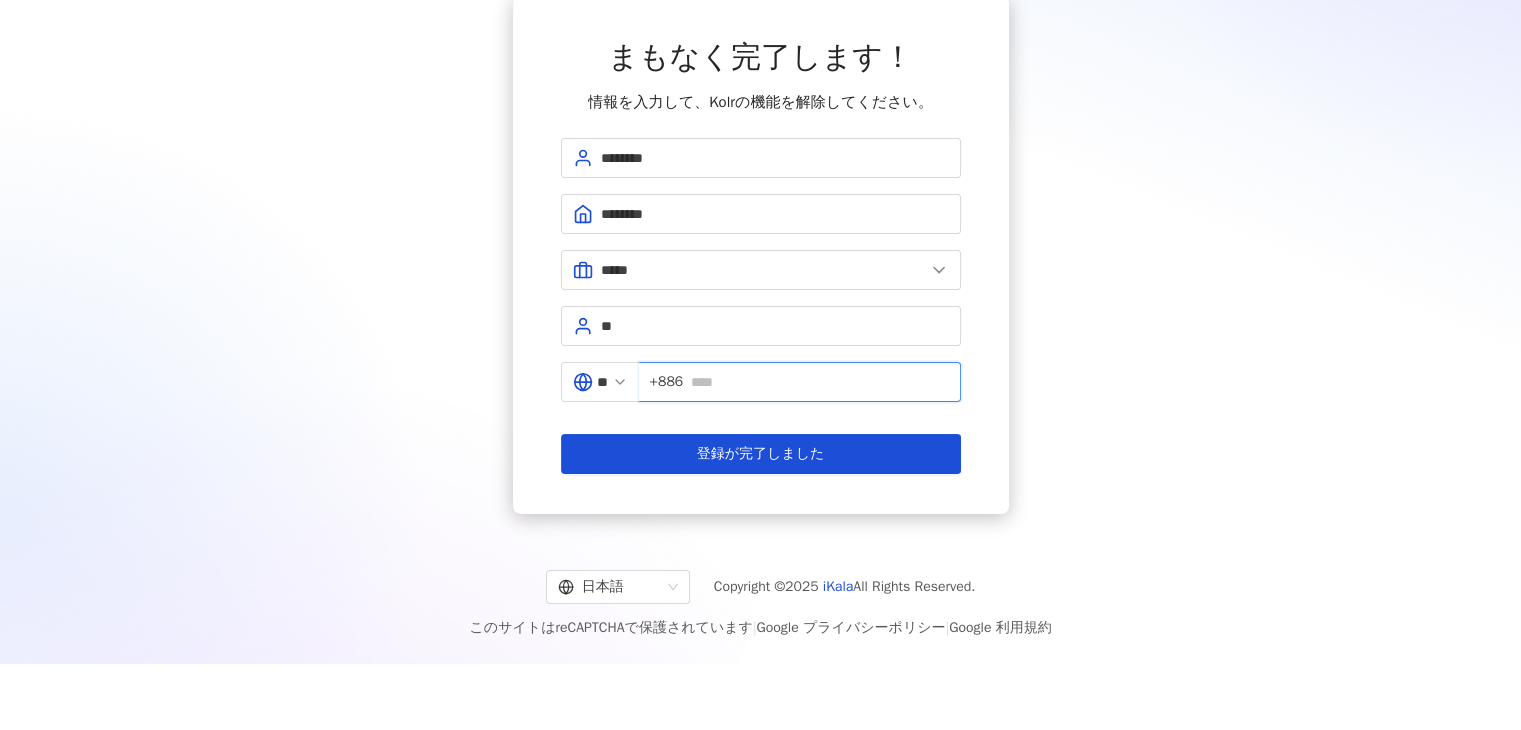 click at bounding box center (819, 382) 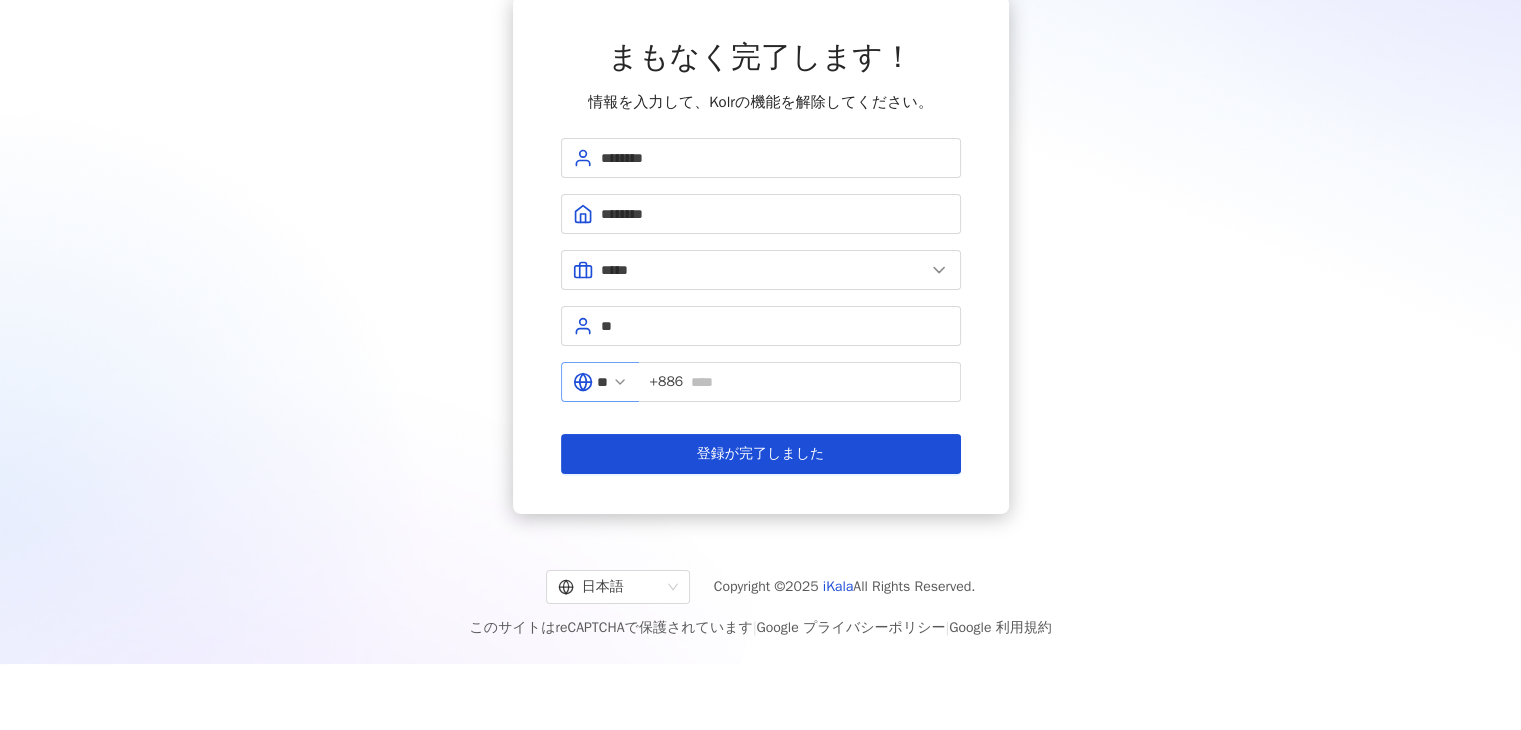 click 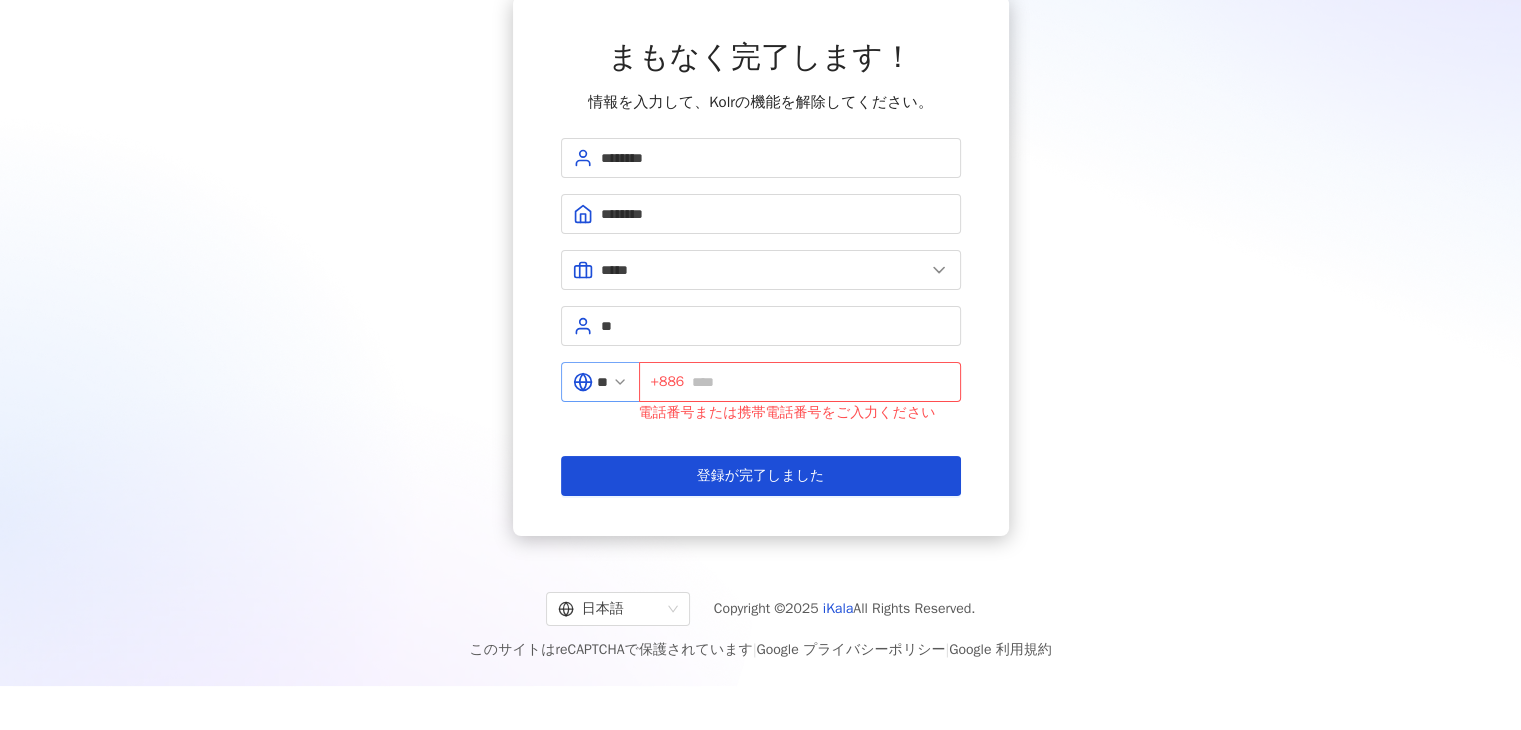 click 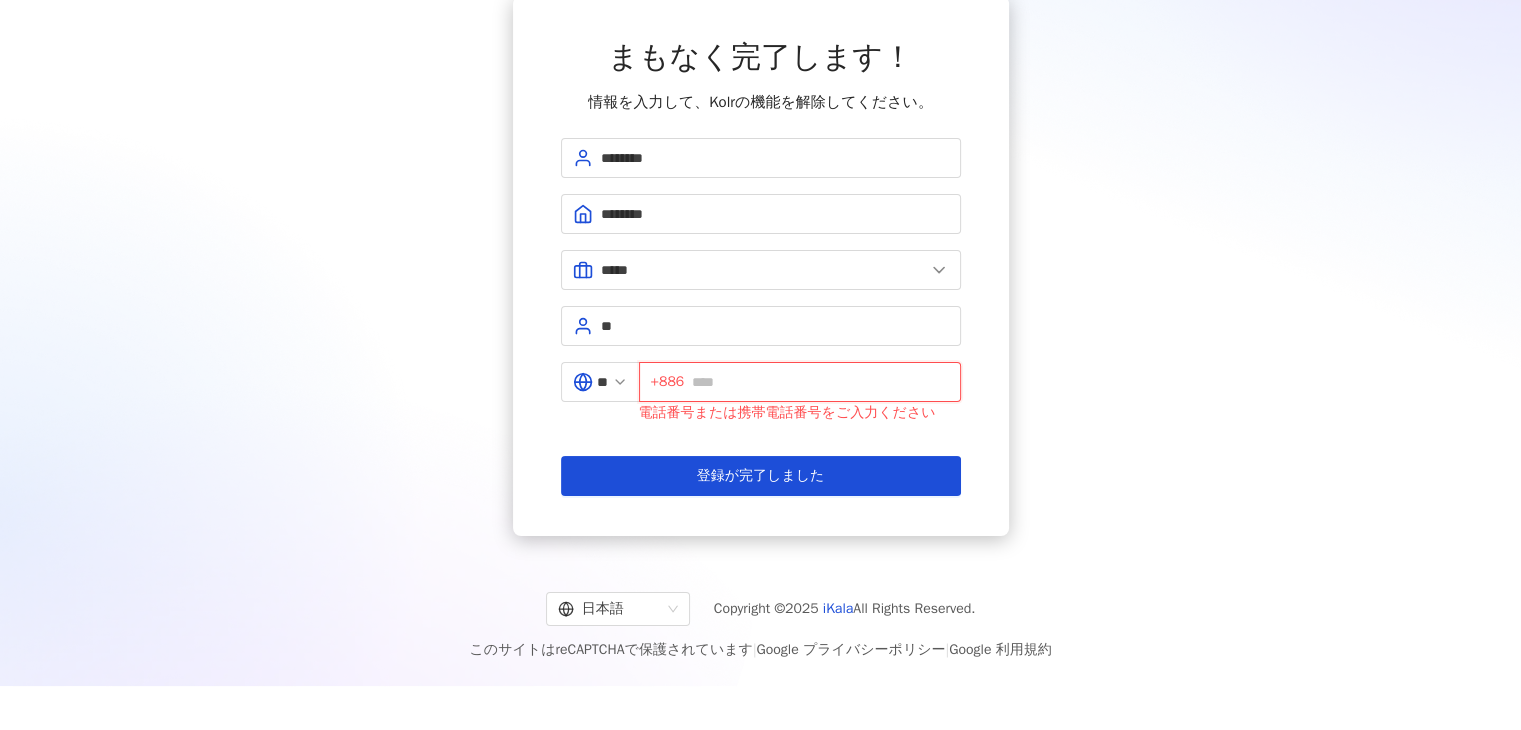 click at bounding box center (820, 382) 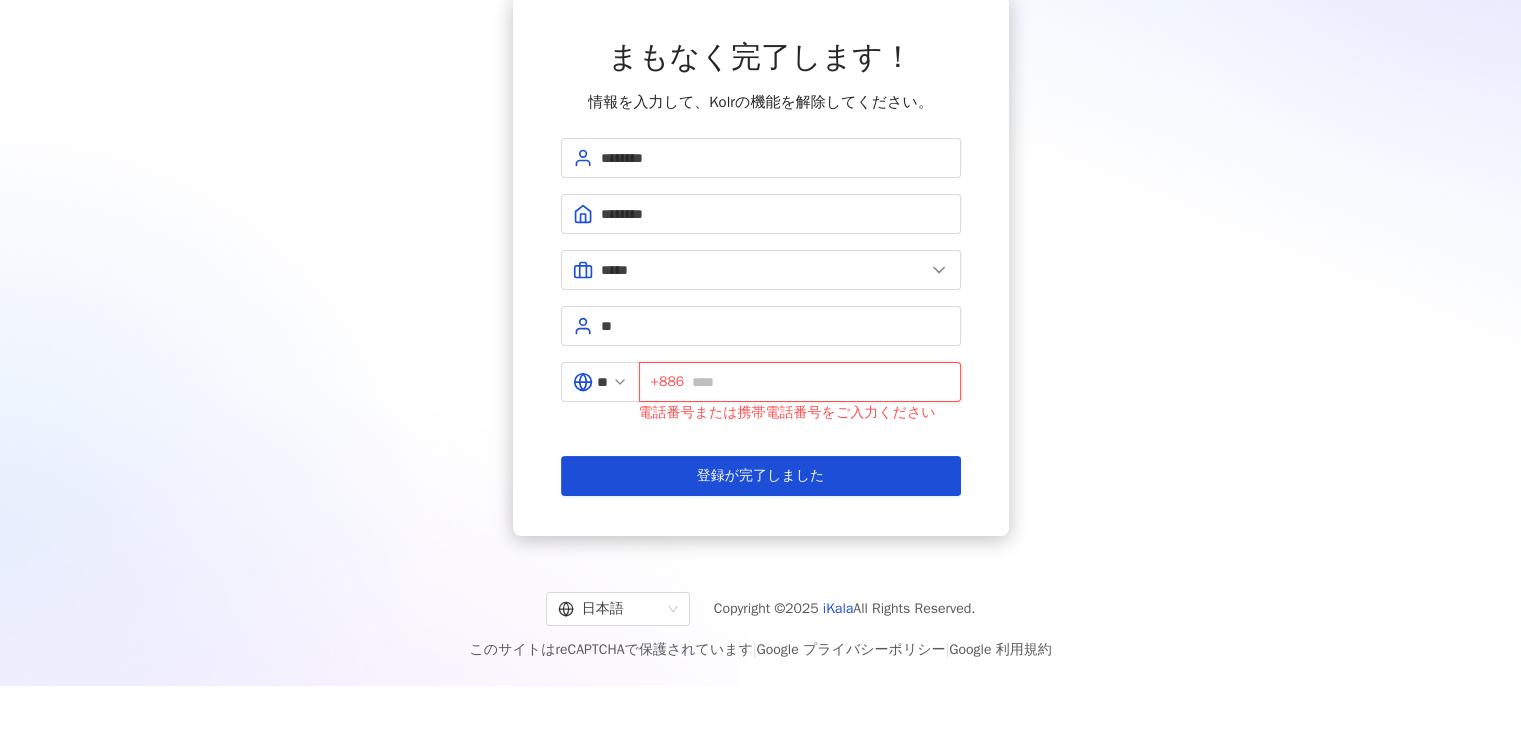 click at bounding box center (820, 382) 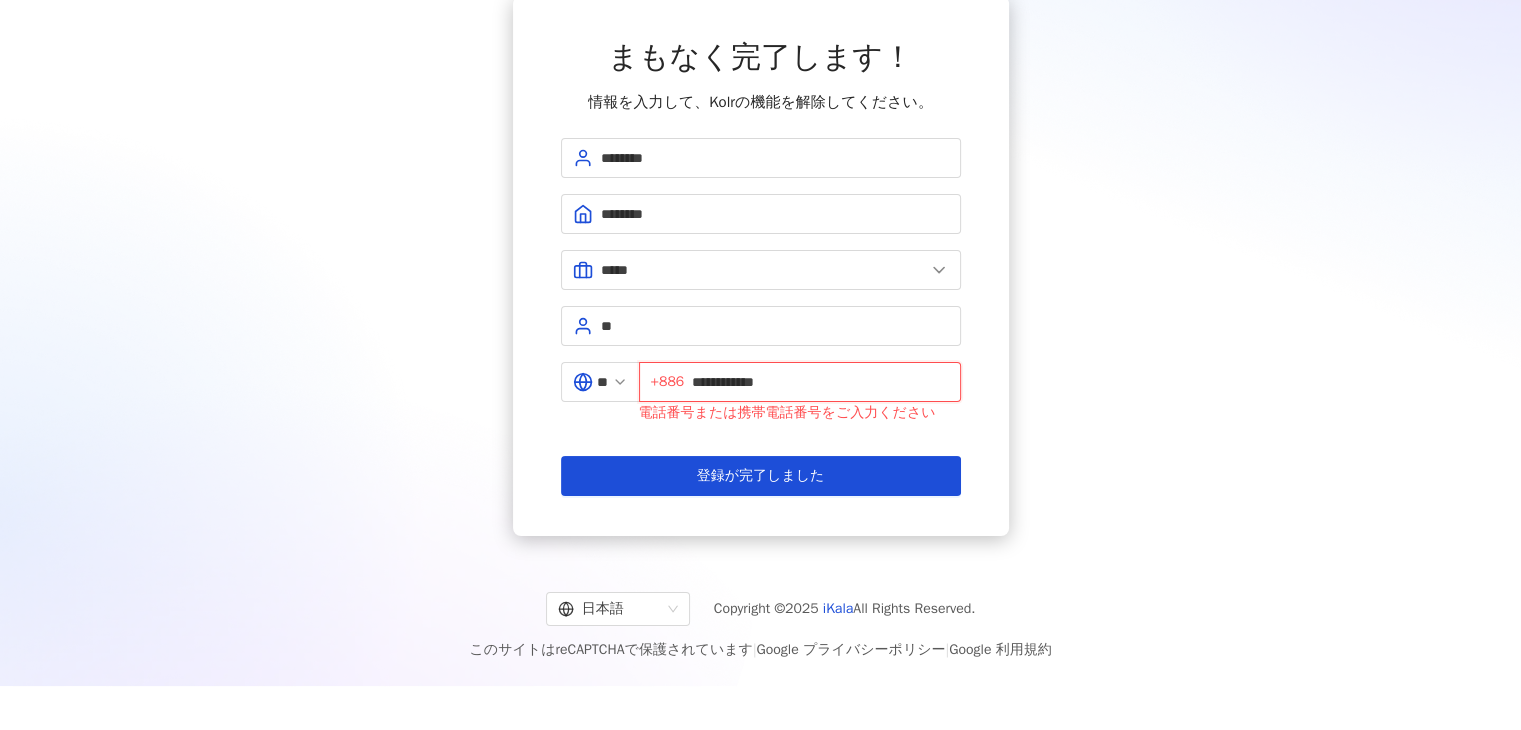 type on "**********" 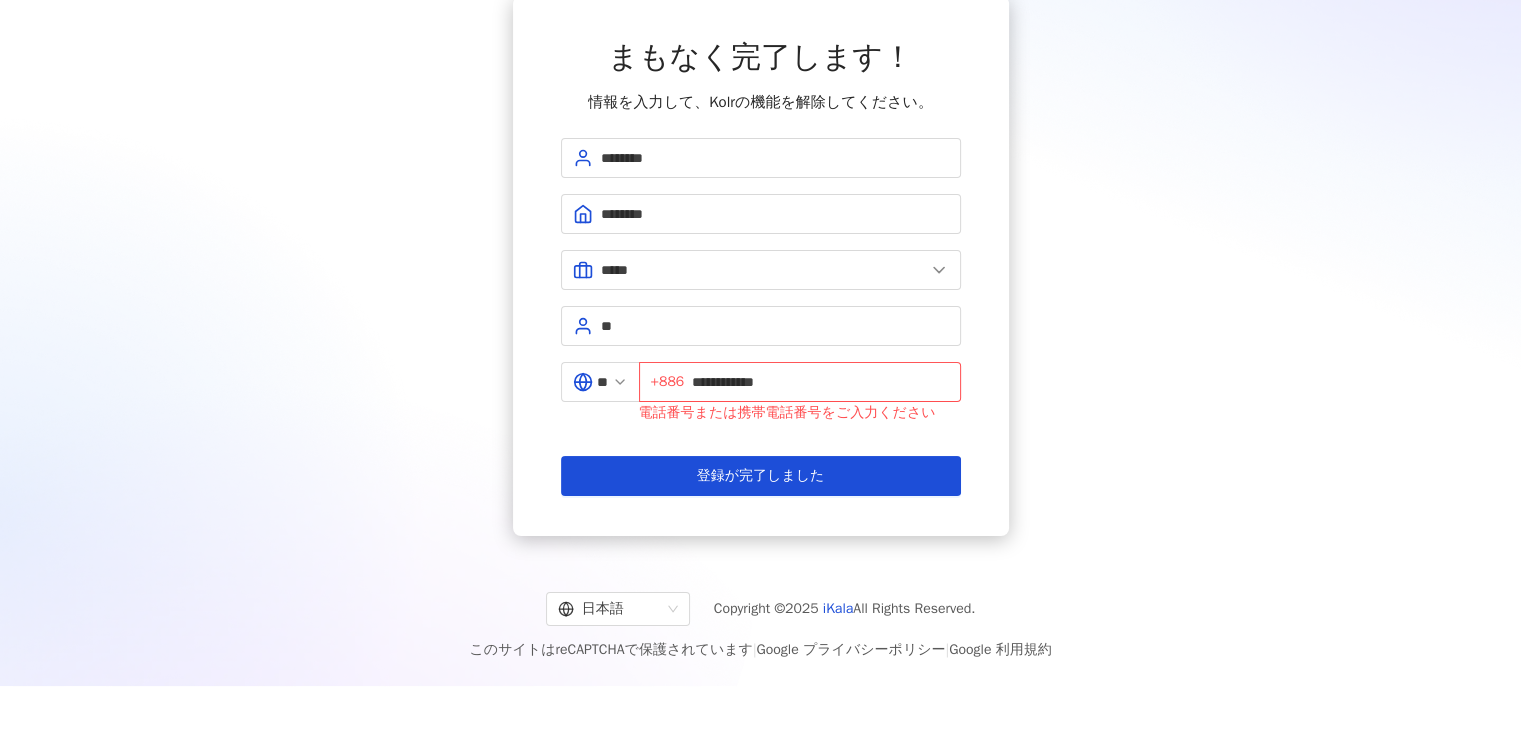 click on "**********" at bounding box center [760, 266] 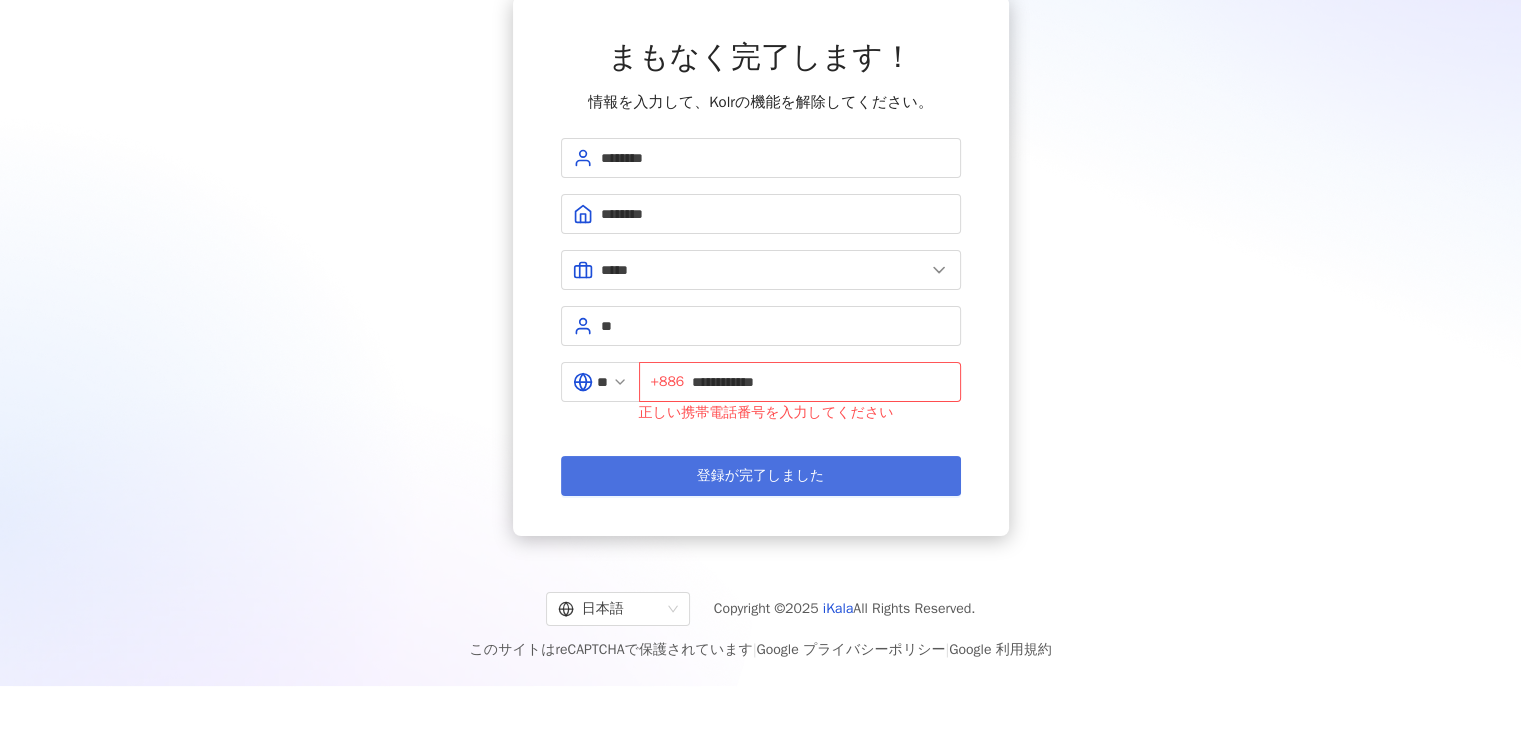 click on "登録が完了しました" at bounding box center (761, 476) 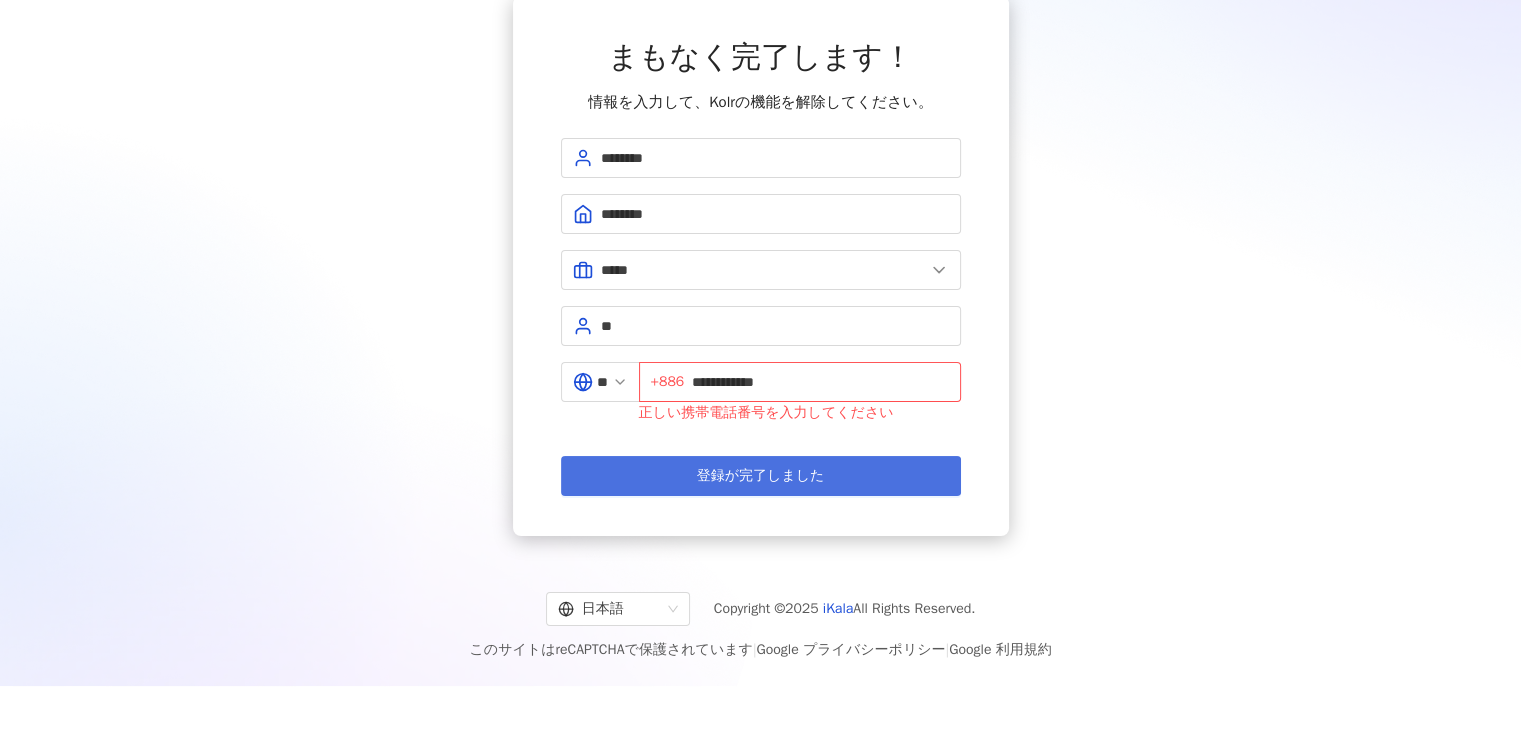 click on "登録が完了しました" at bounding box center [761, 476] 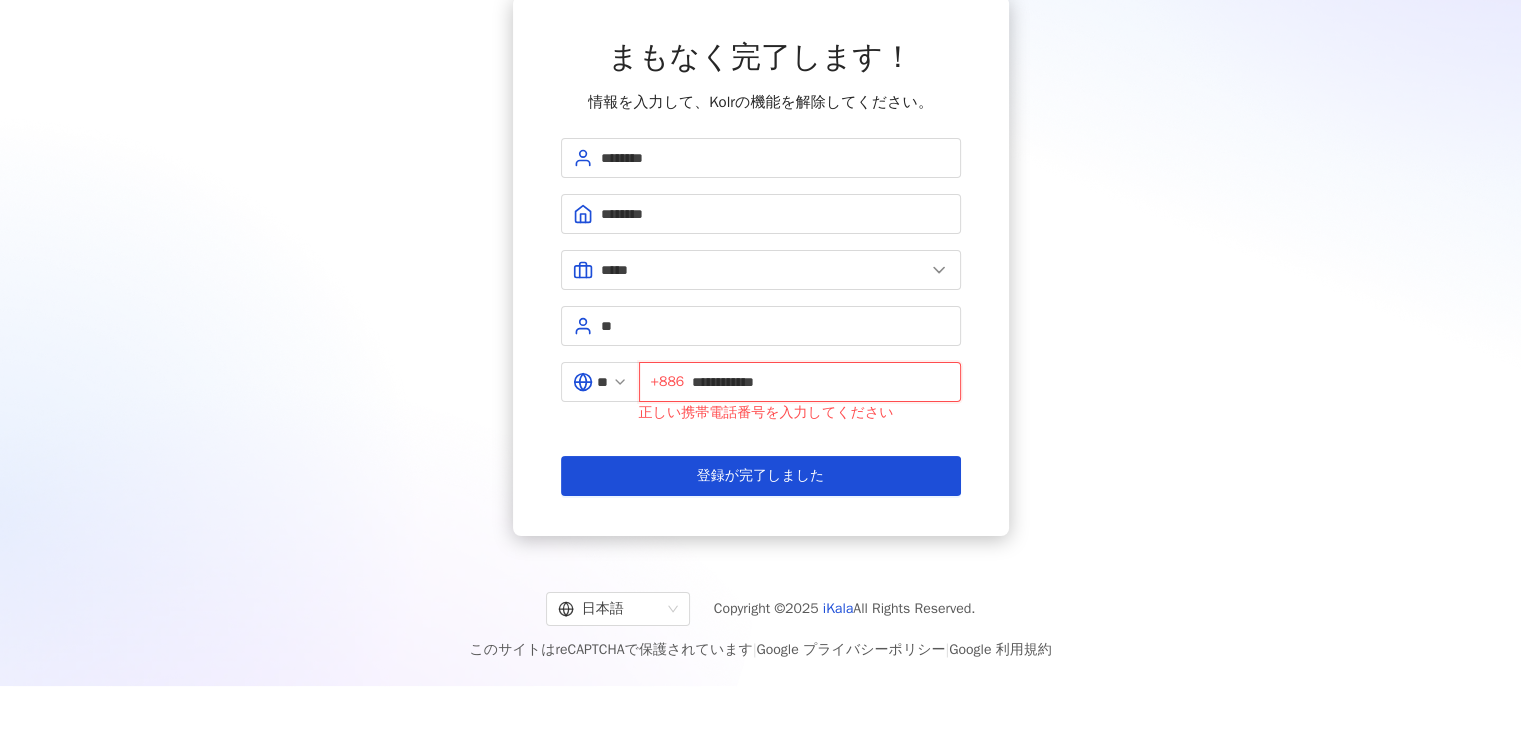 click on "**********" at bounding box center [820, 382] 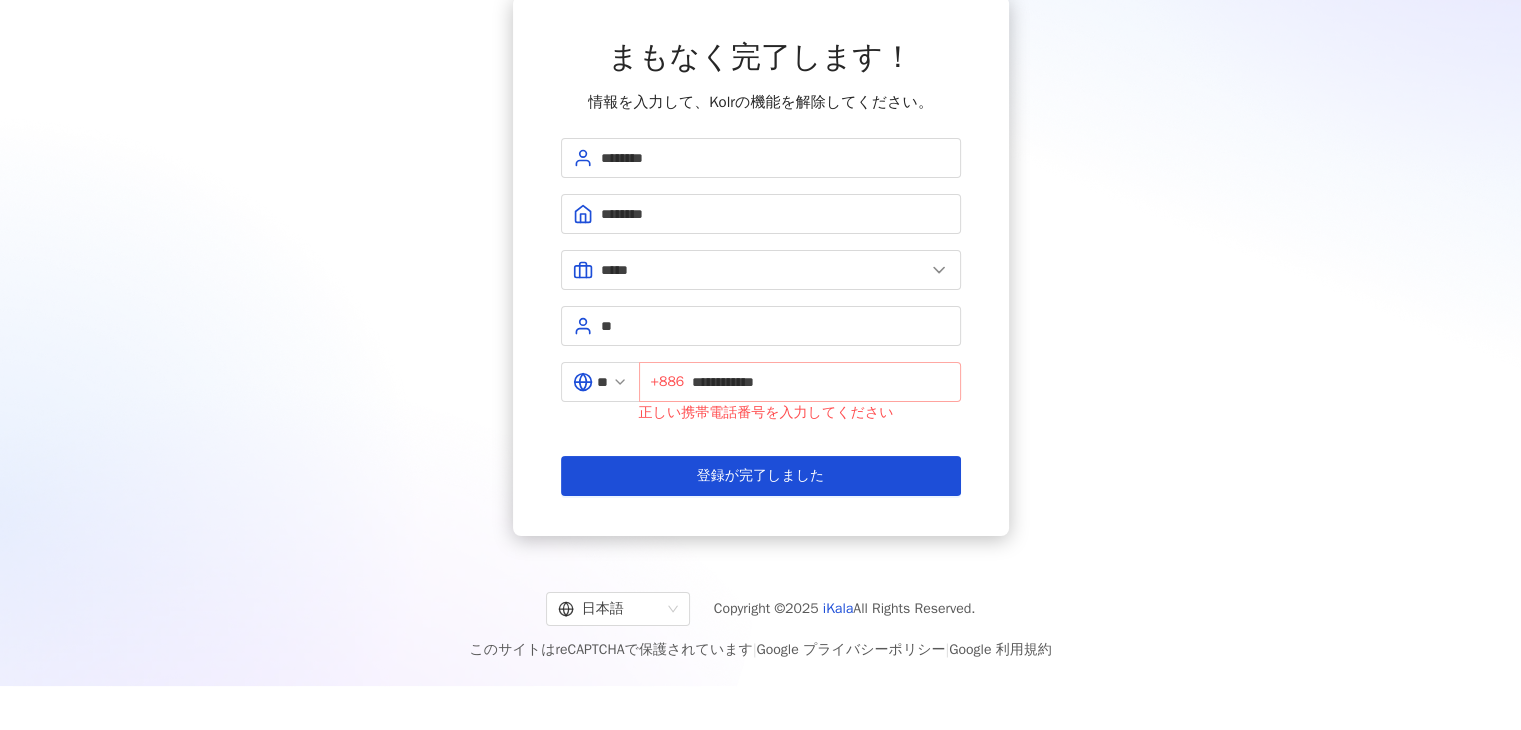 click on "+886" at bounding box center [668, 382] 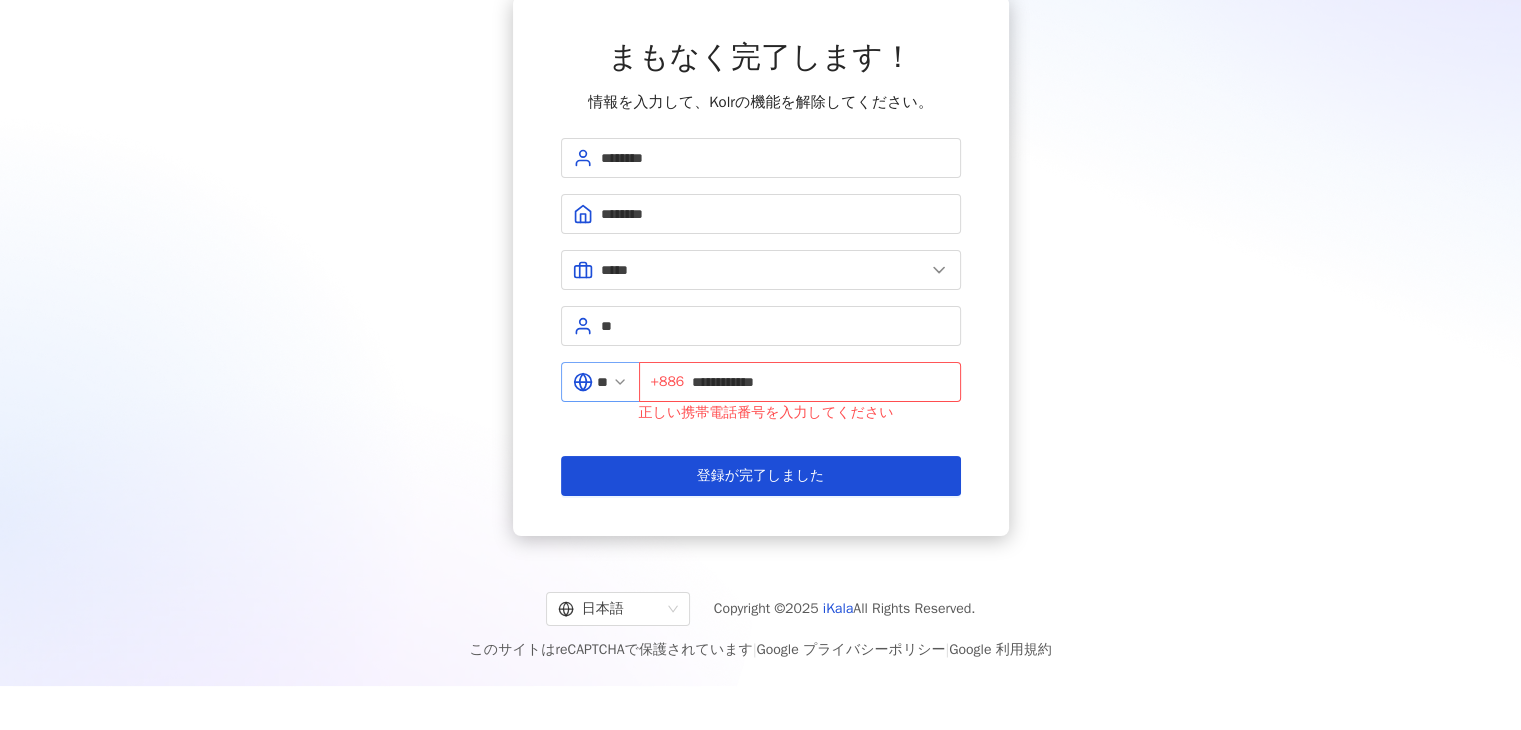 click 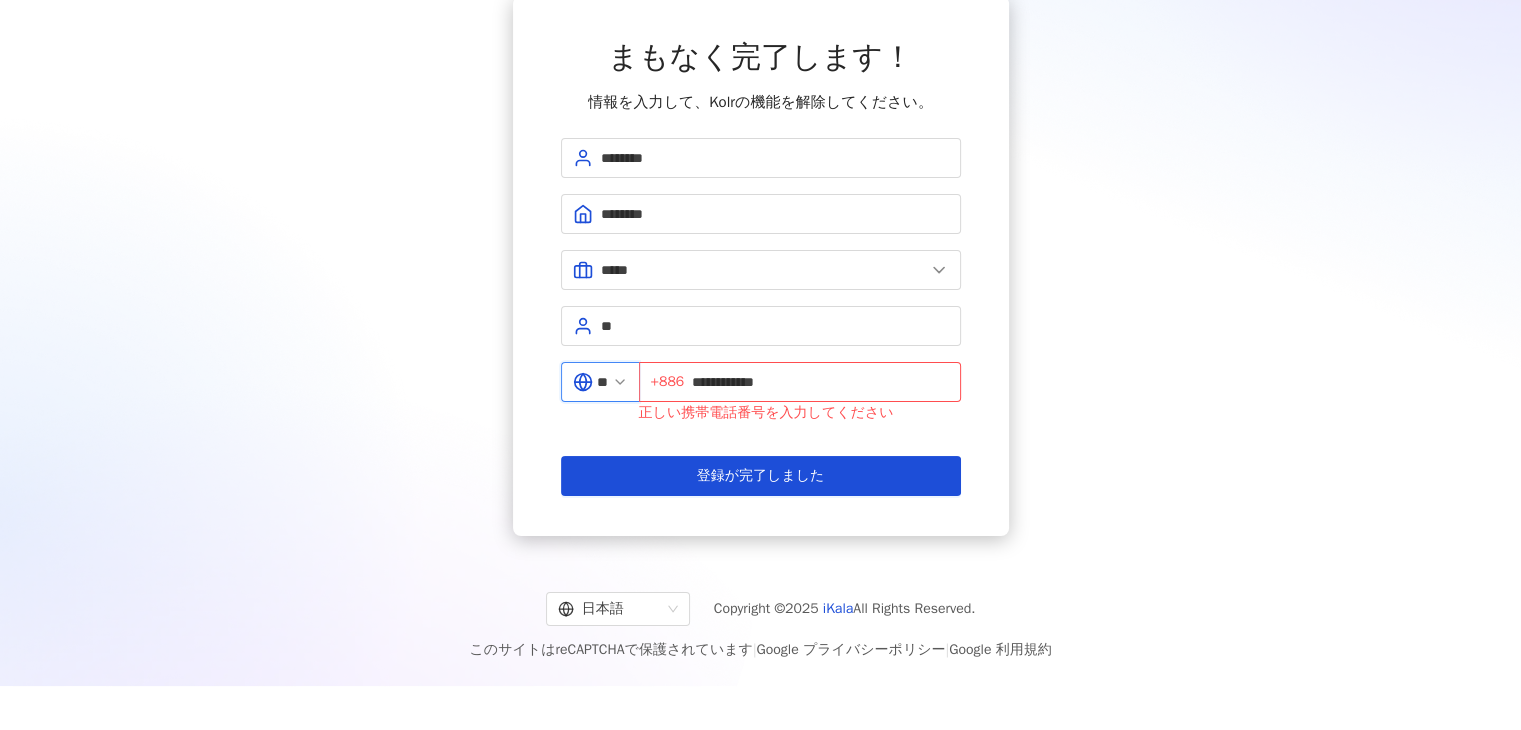 click on "**" at bounding box center (602, 382) 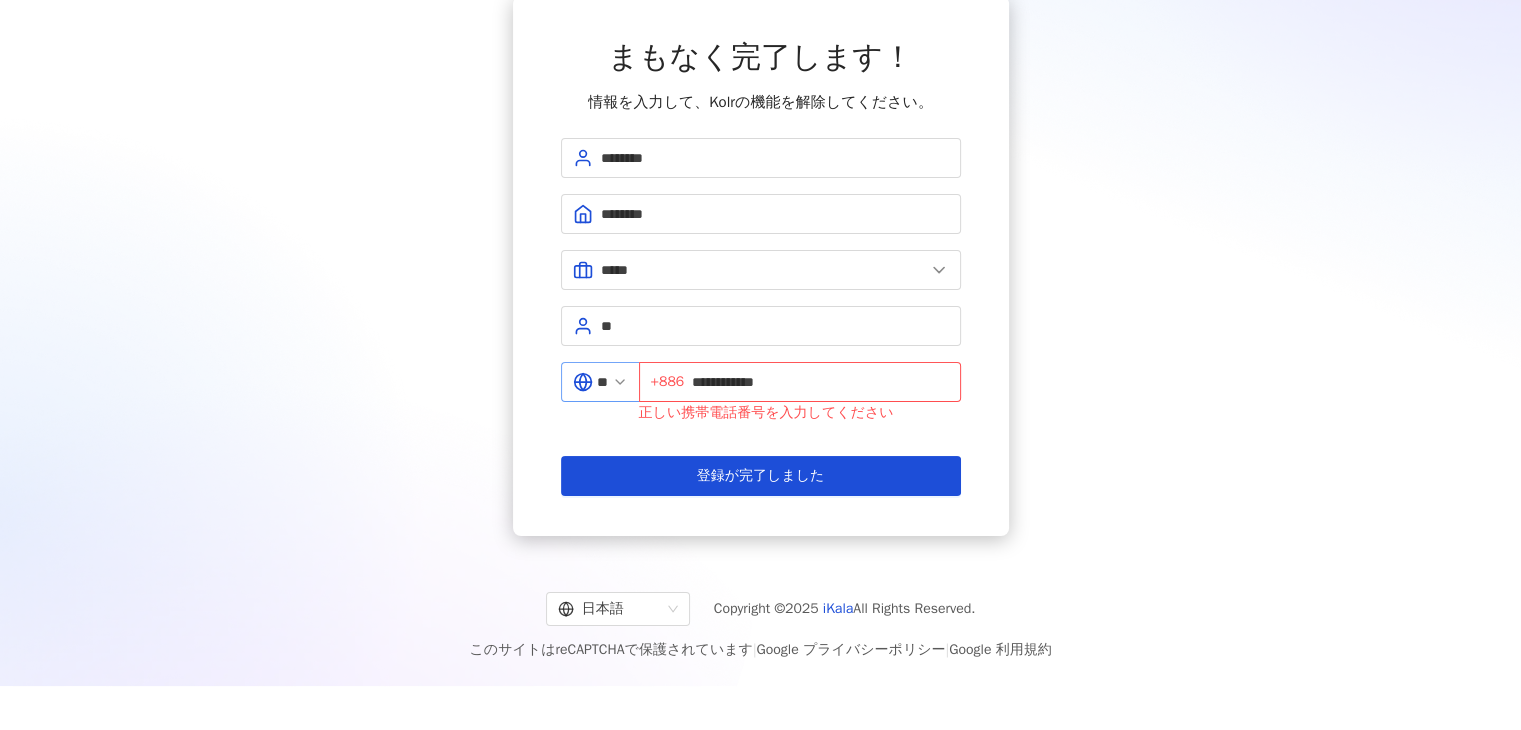 click 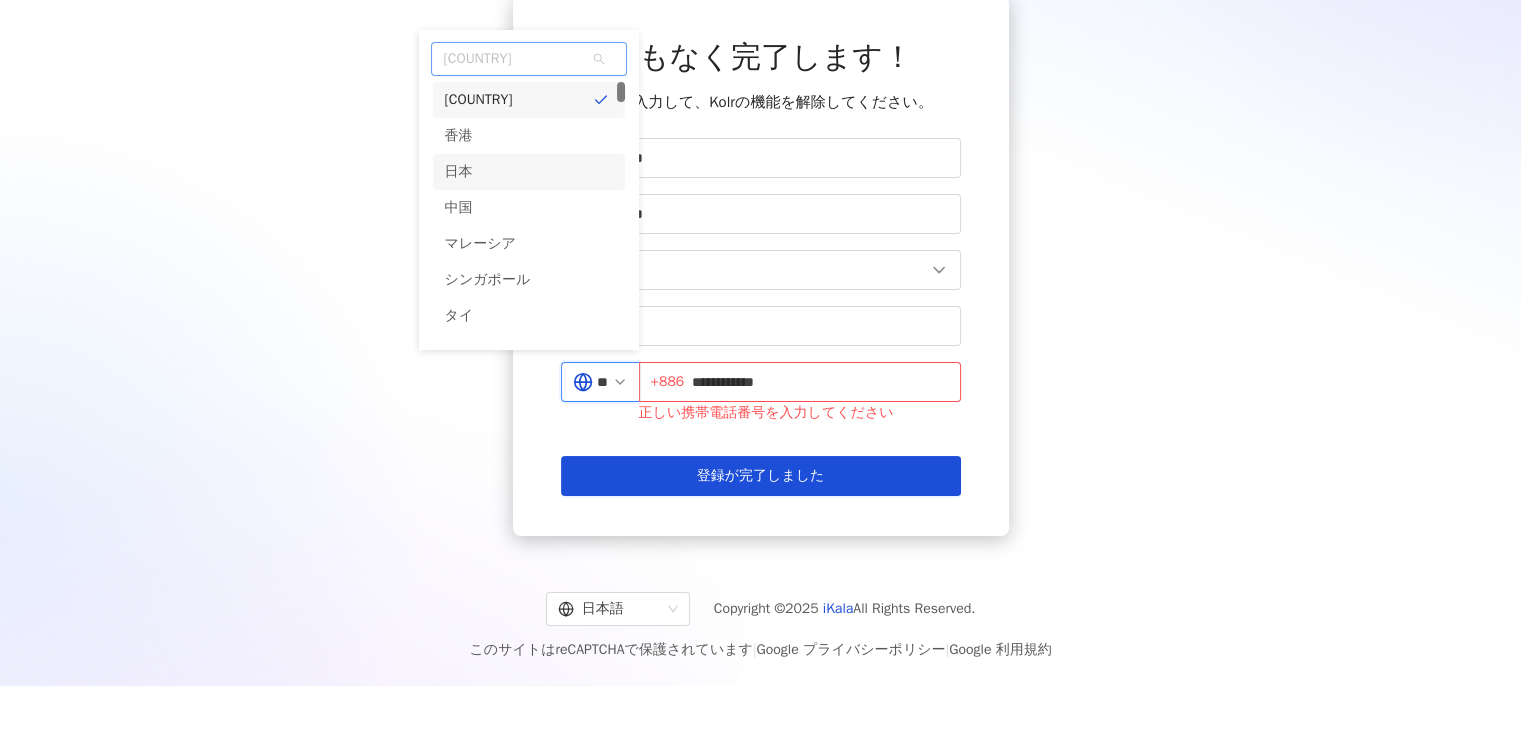 click on "日本" at bounding box center (529, 172) 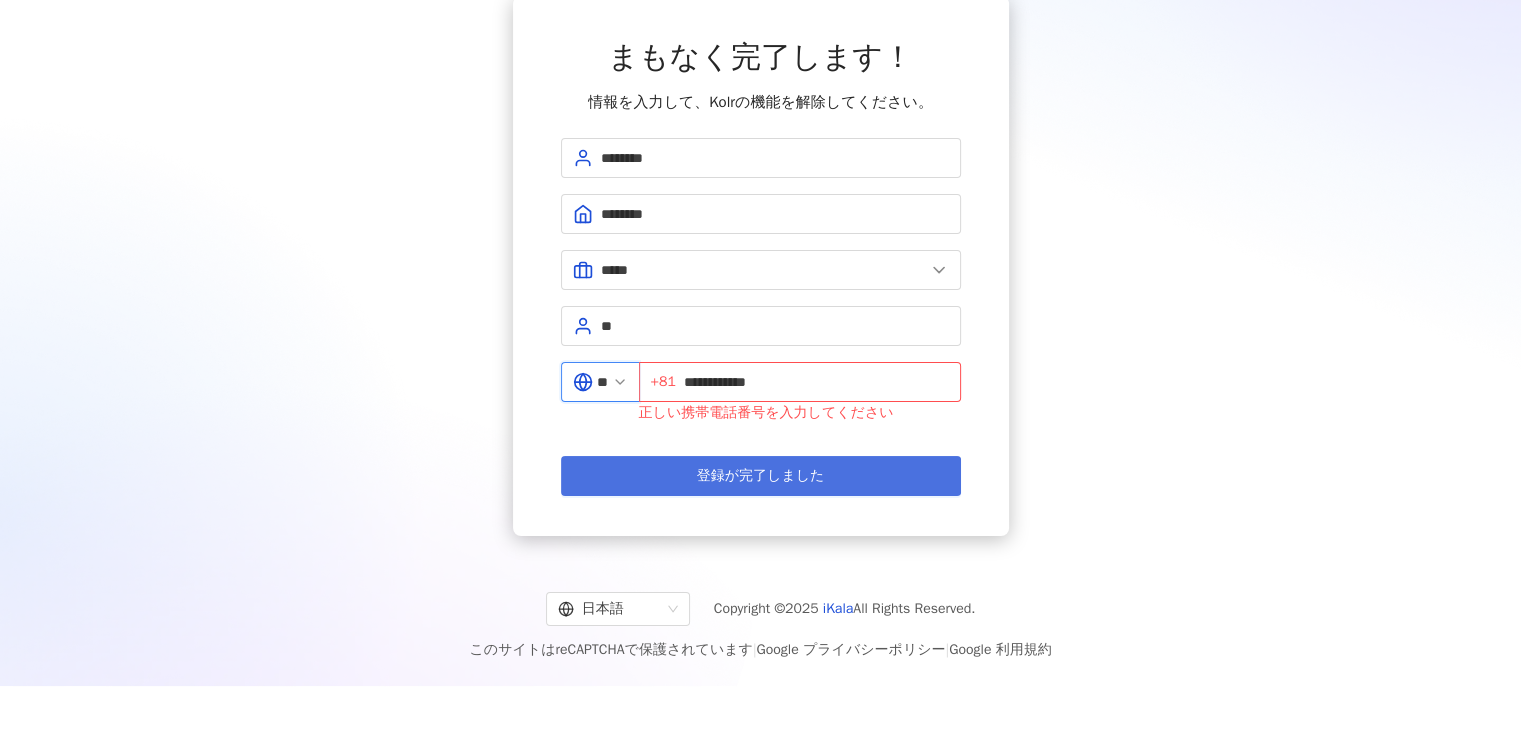 click on "登録が完了しました" at bounding box center (761, 476) 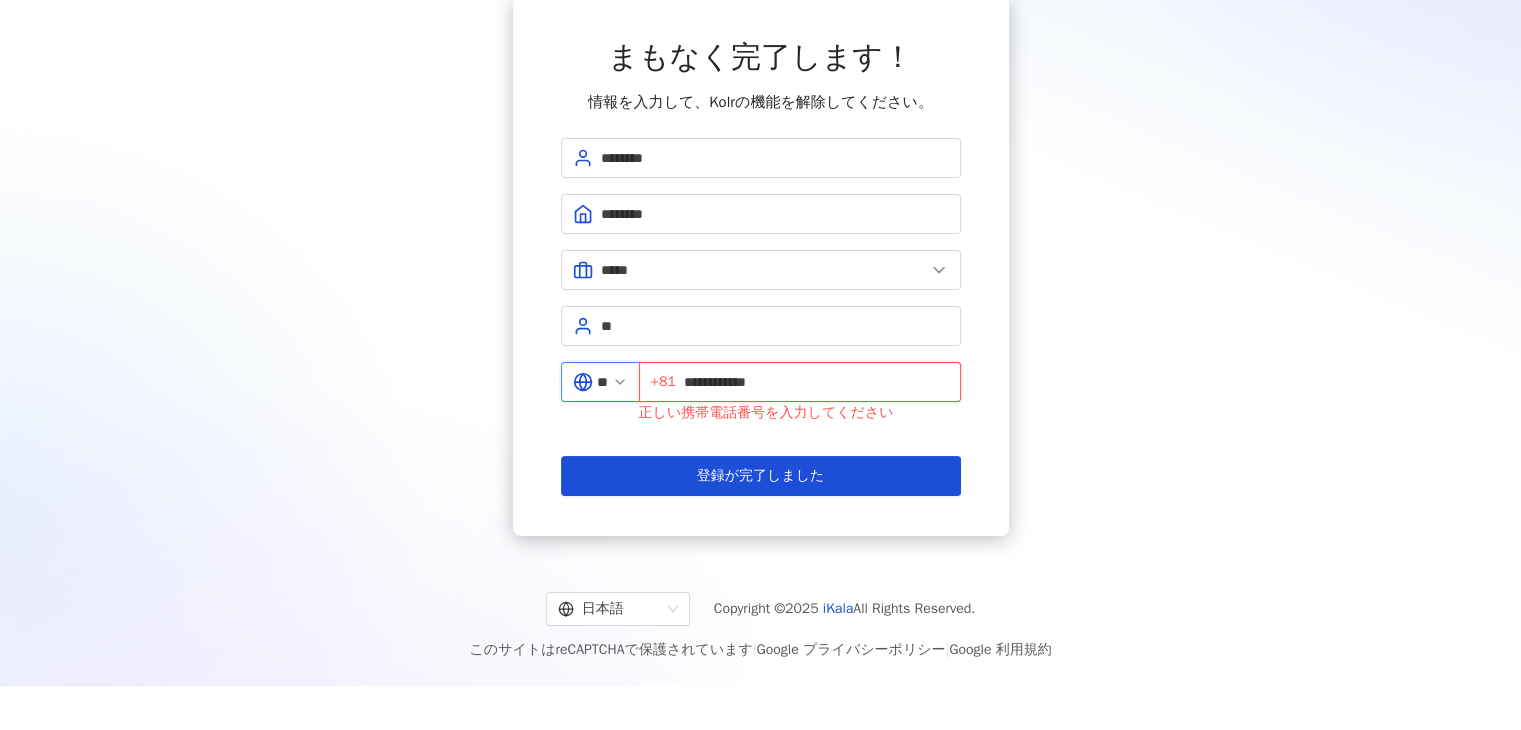 click on "**********" at bounding box center [816, 382] 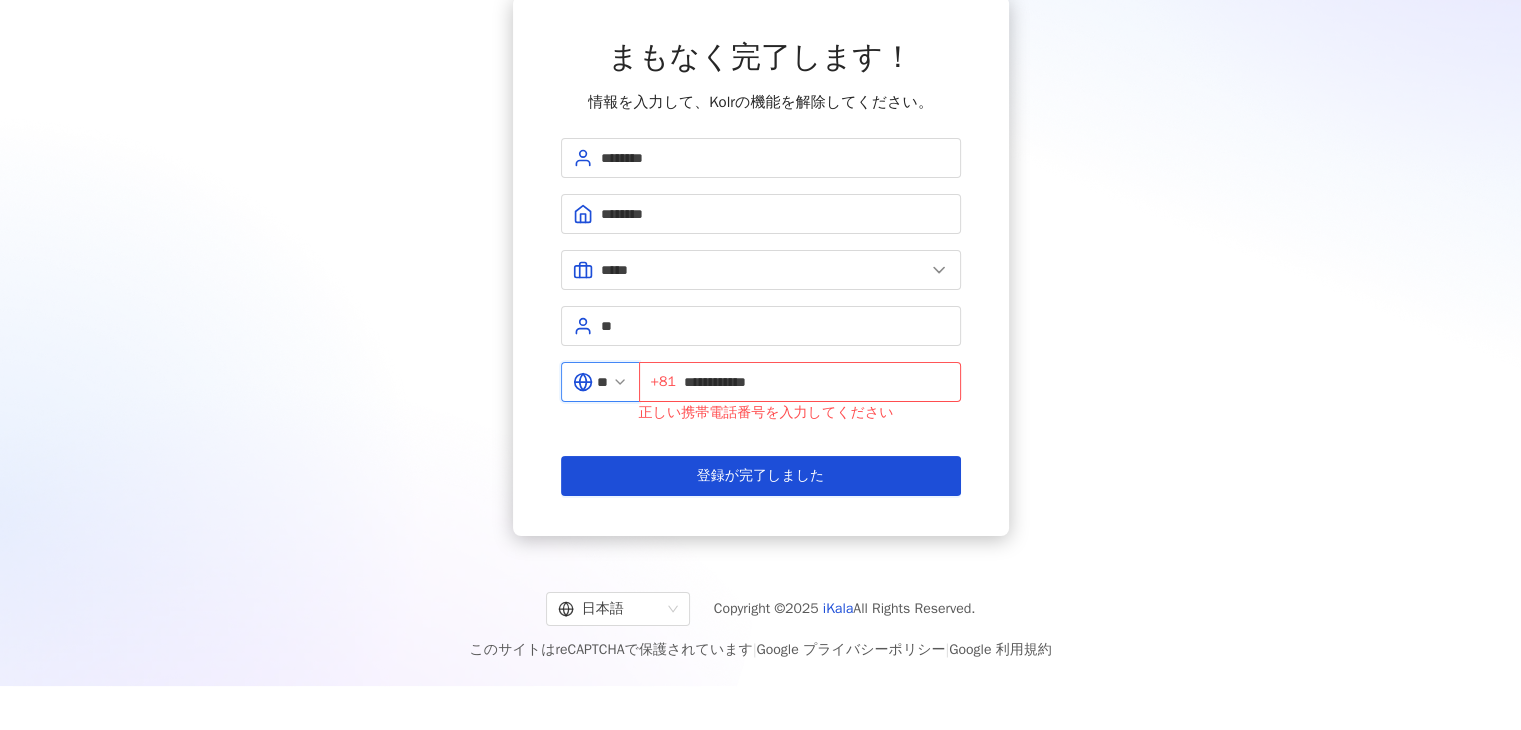 click at bounding box center (620, 382) 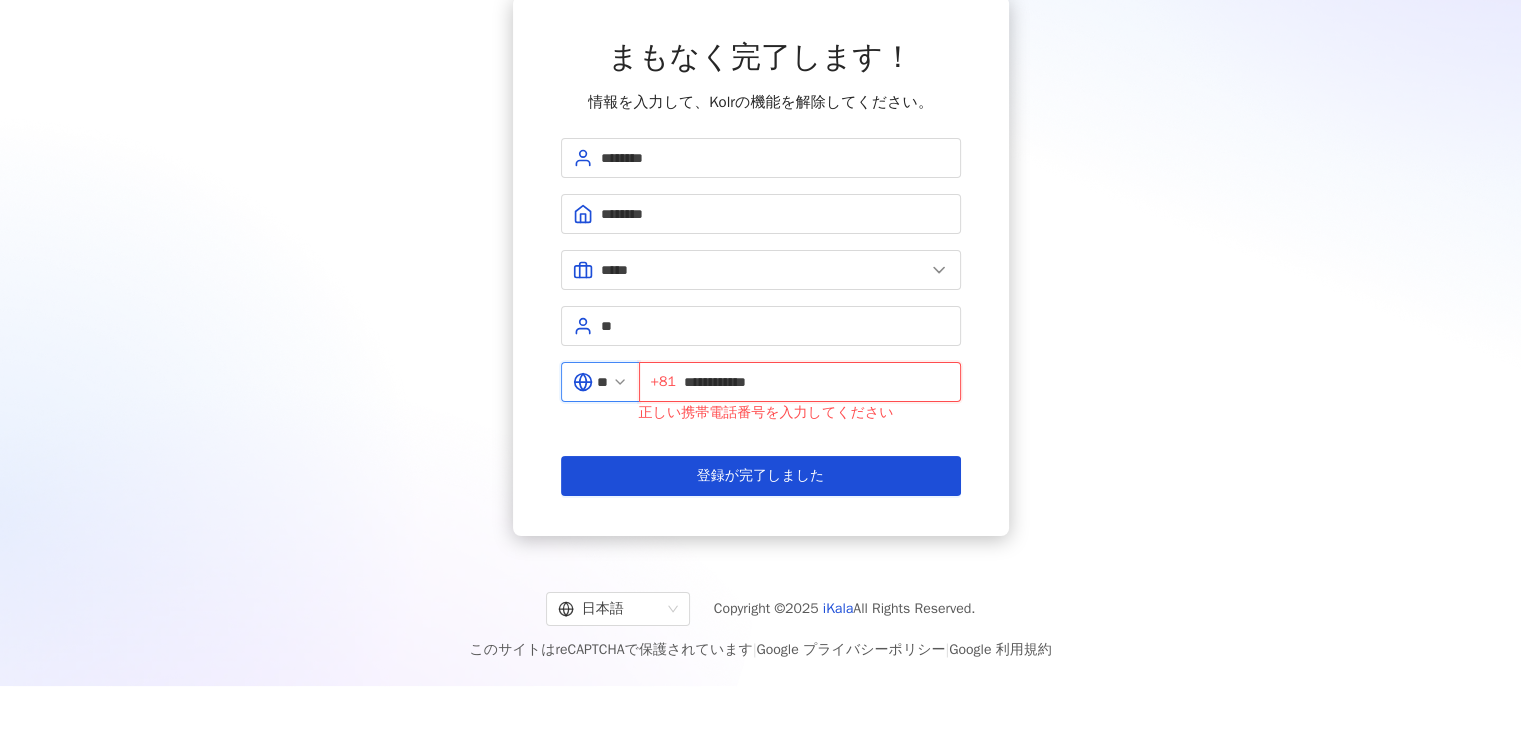 drag, startPoint x: 720, startPoint y: 381, endPoint x: 699, endPoint y: 383, distance: 21.095022 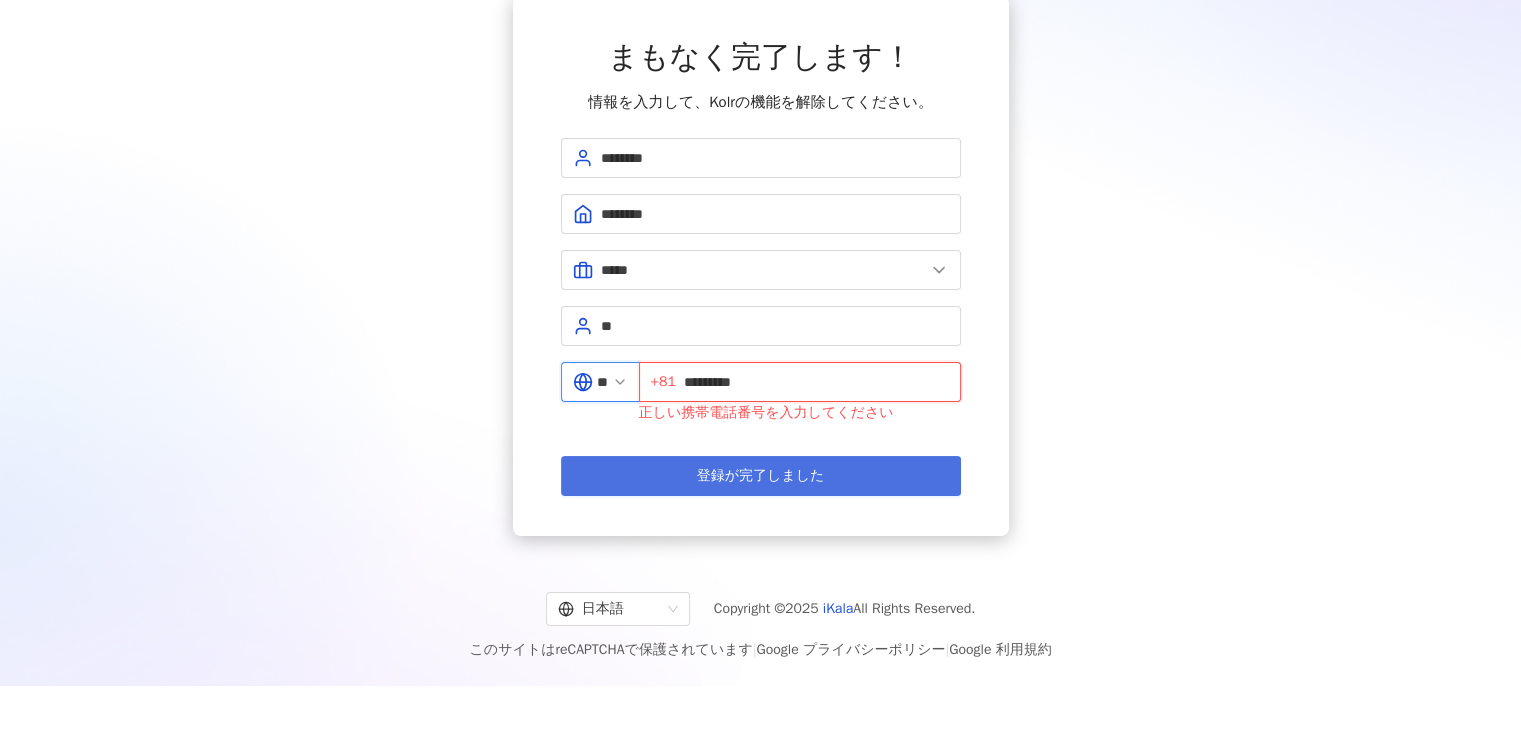 type on "*********" 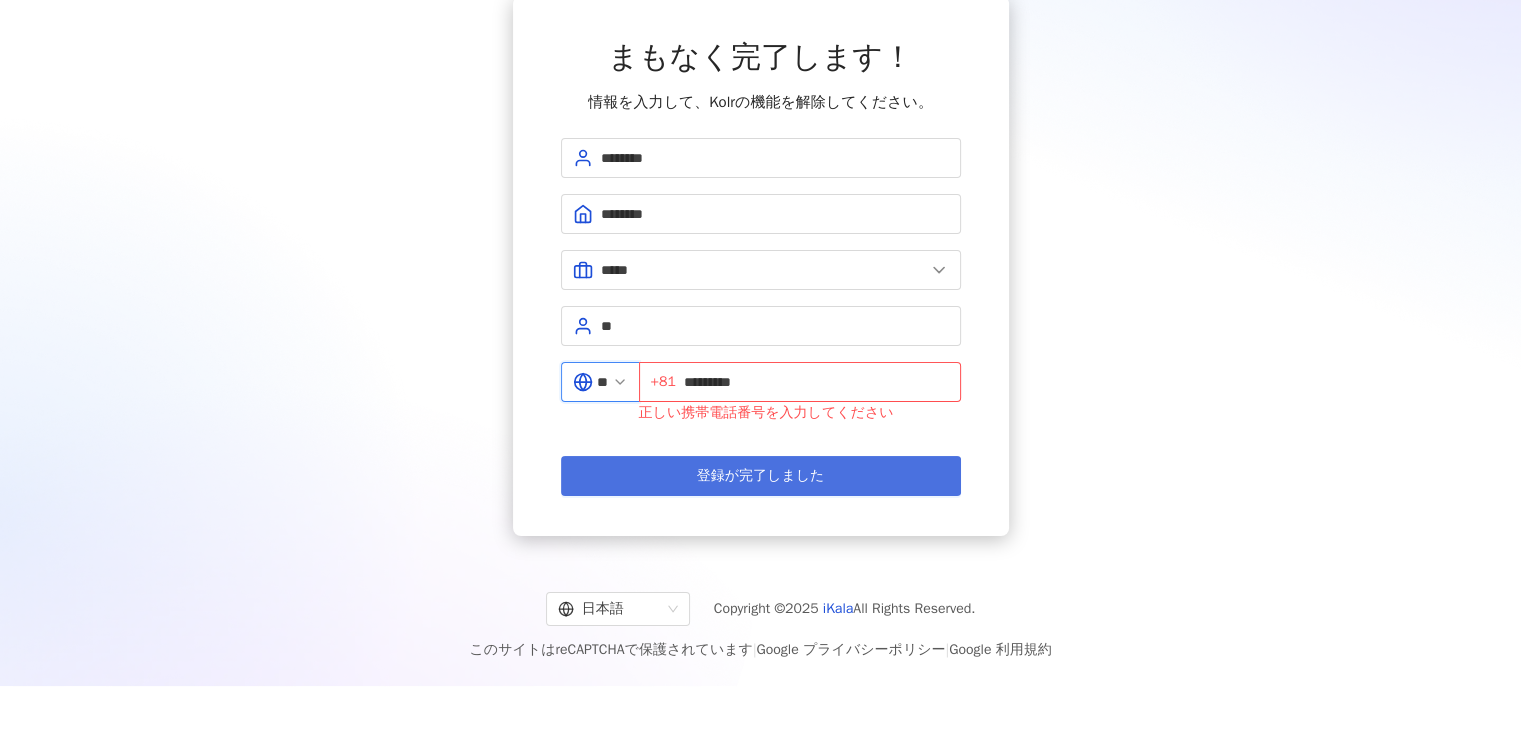 click on "登録が完了しました" at bounding box center (761, 476) 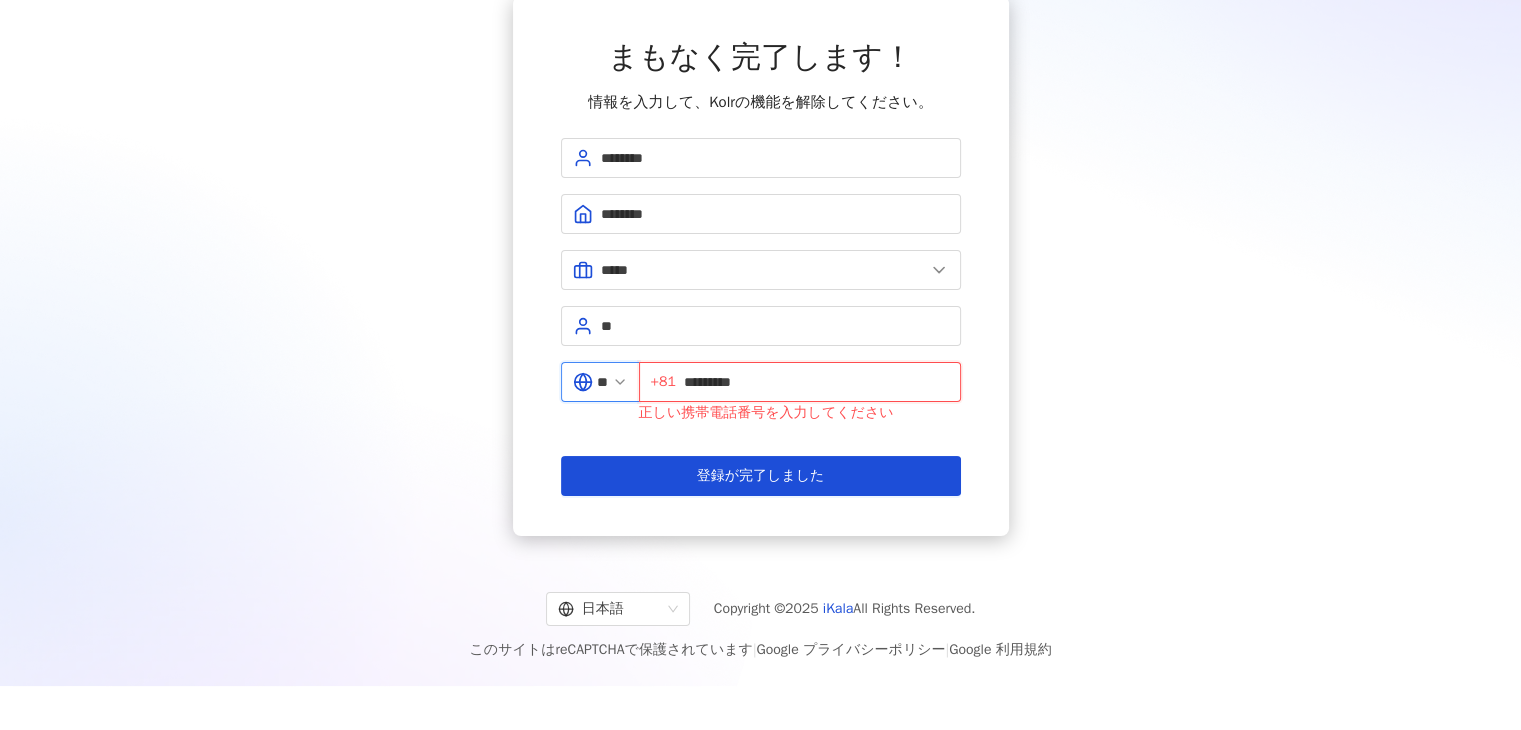 click on "*********" at bounding box center [816, 382] 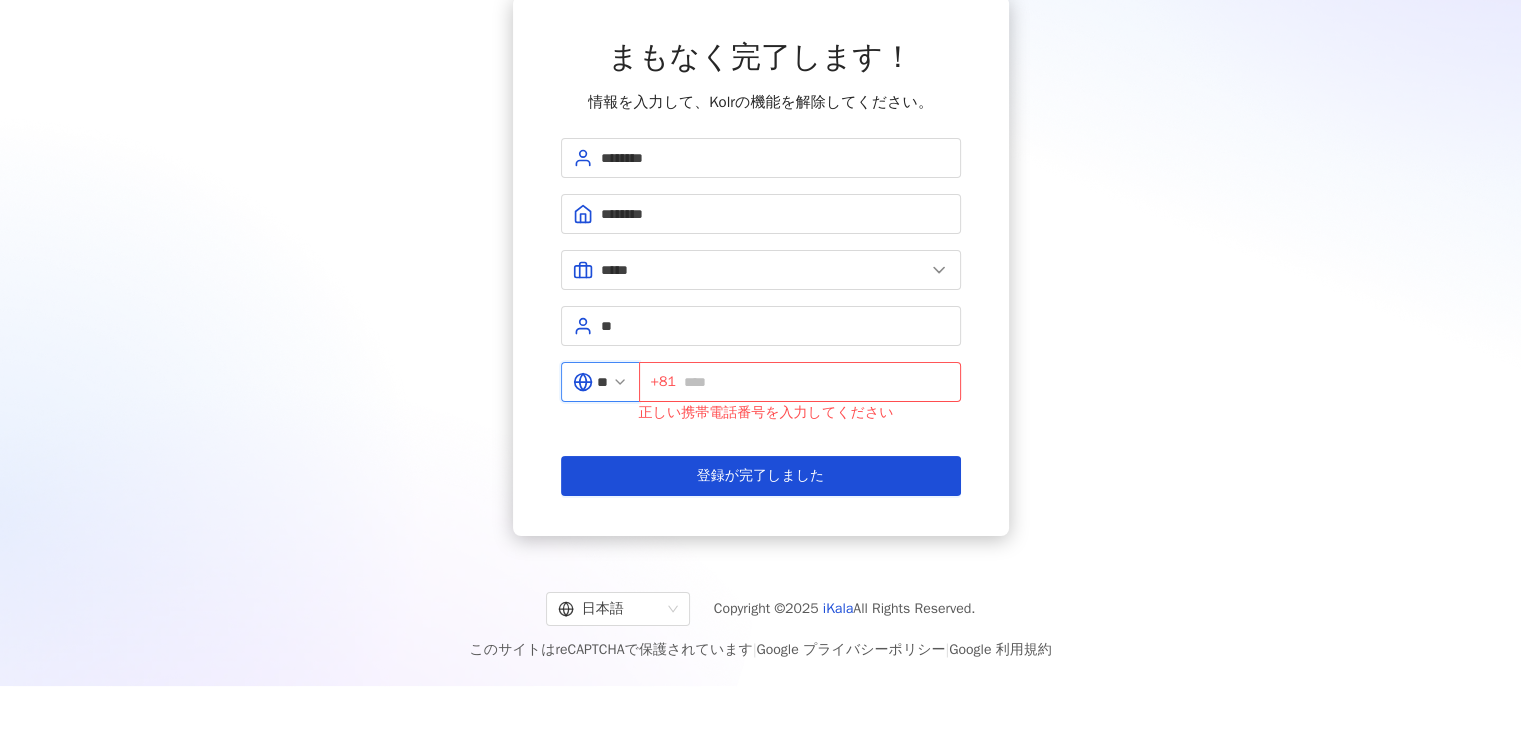 click on "まもなく完了します！ 情報を入力して、Kolrの機能を解除してください。 ******** ******** ***** 美容 医療・健康 食品・飲料 小売・卸売 Eコマース 金融 コンピュータ・電子機器 観光・ホテル ゲーム 情報通信 エンタメ 教育 公的機関 広告・マーケティング 建設・不動産 その他 インターネット・ソフトウェア その他製造業 ** ** [PHONE] 正しい携帯電話番号を入力してください 登録が完了しました" at bounding box center [760, 266] 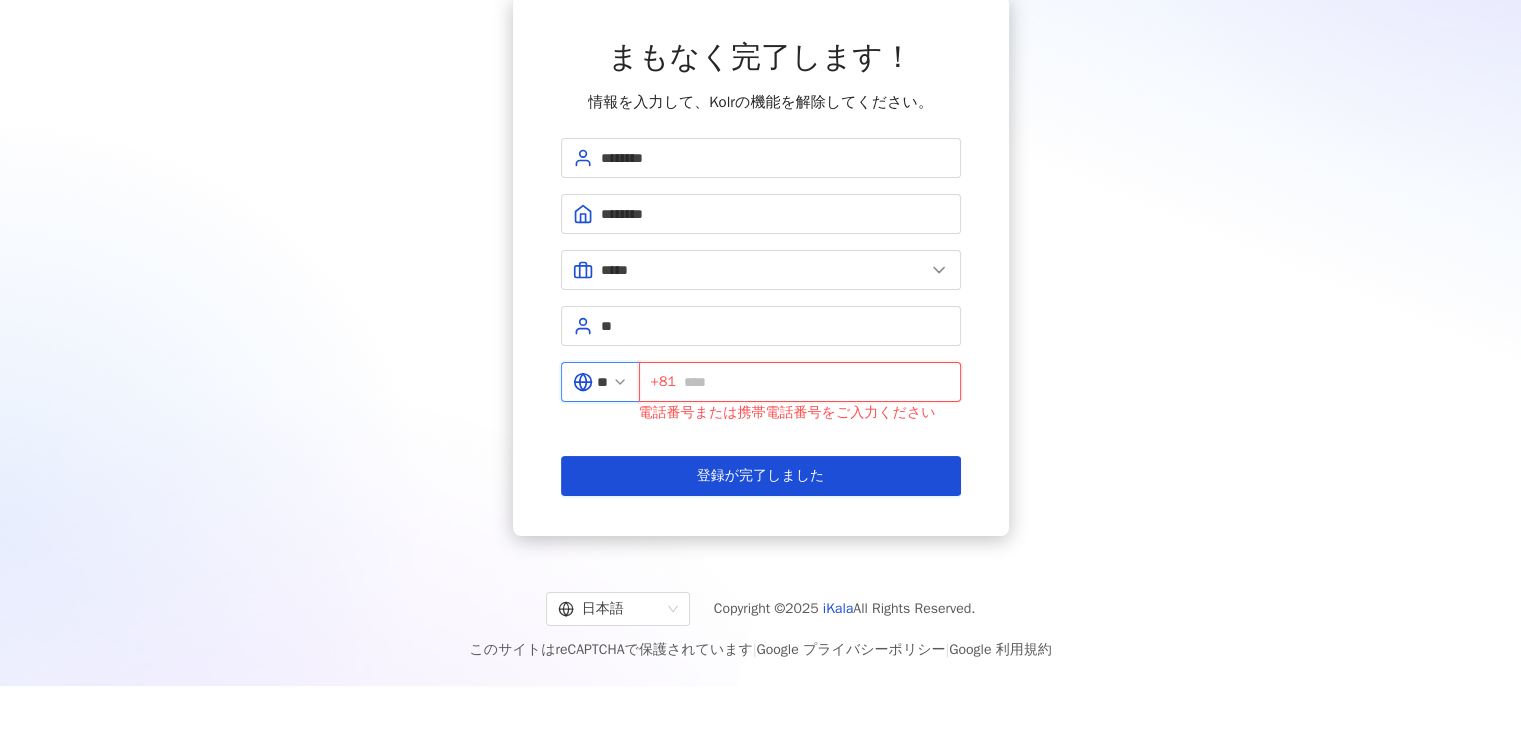 click at bounding box center (816, 382) 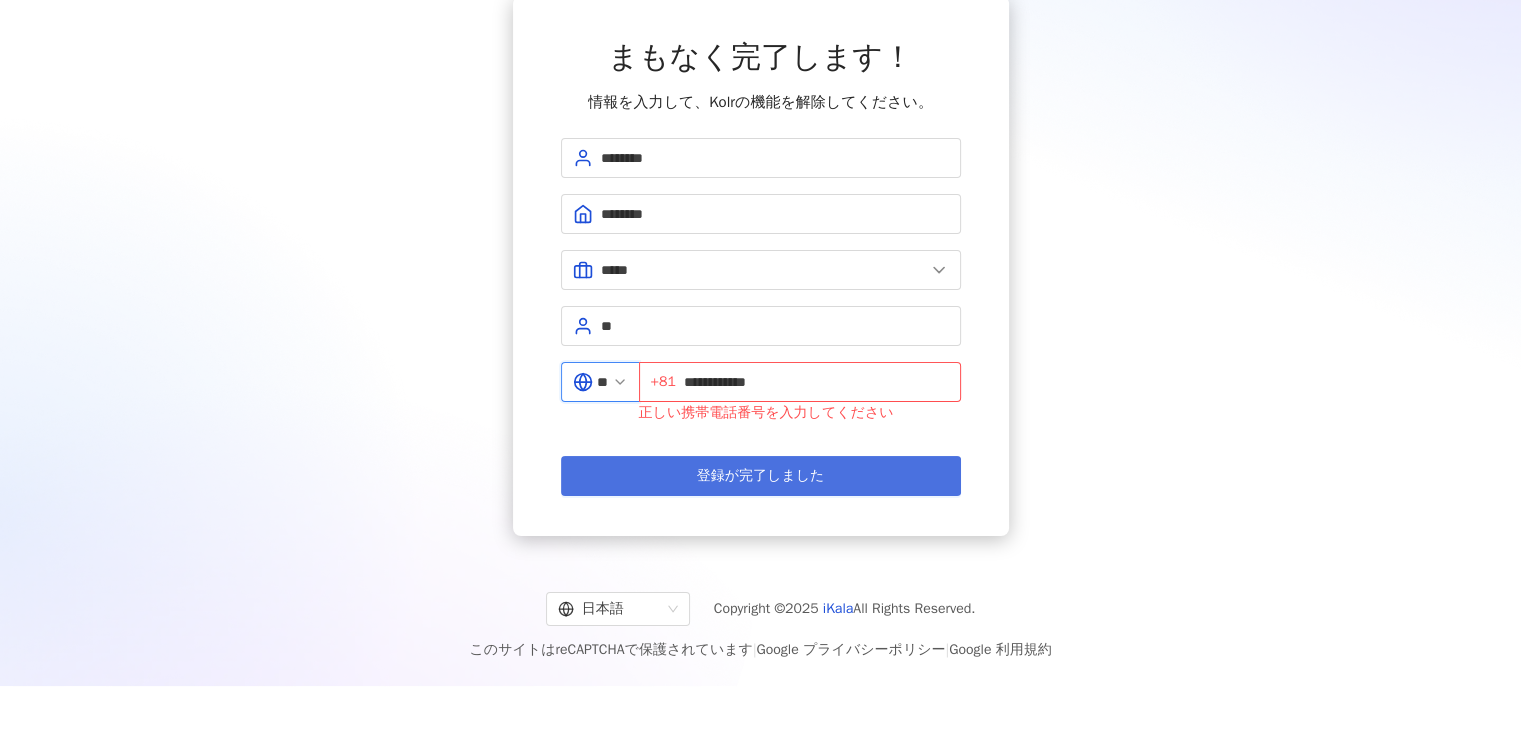 click on "登録が完了しました" at bounding box center (761, 476) 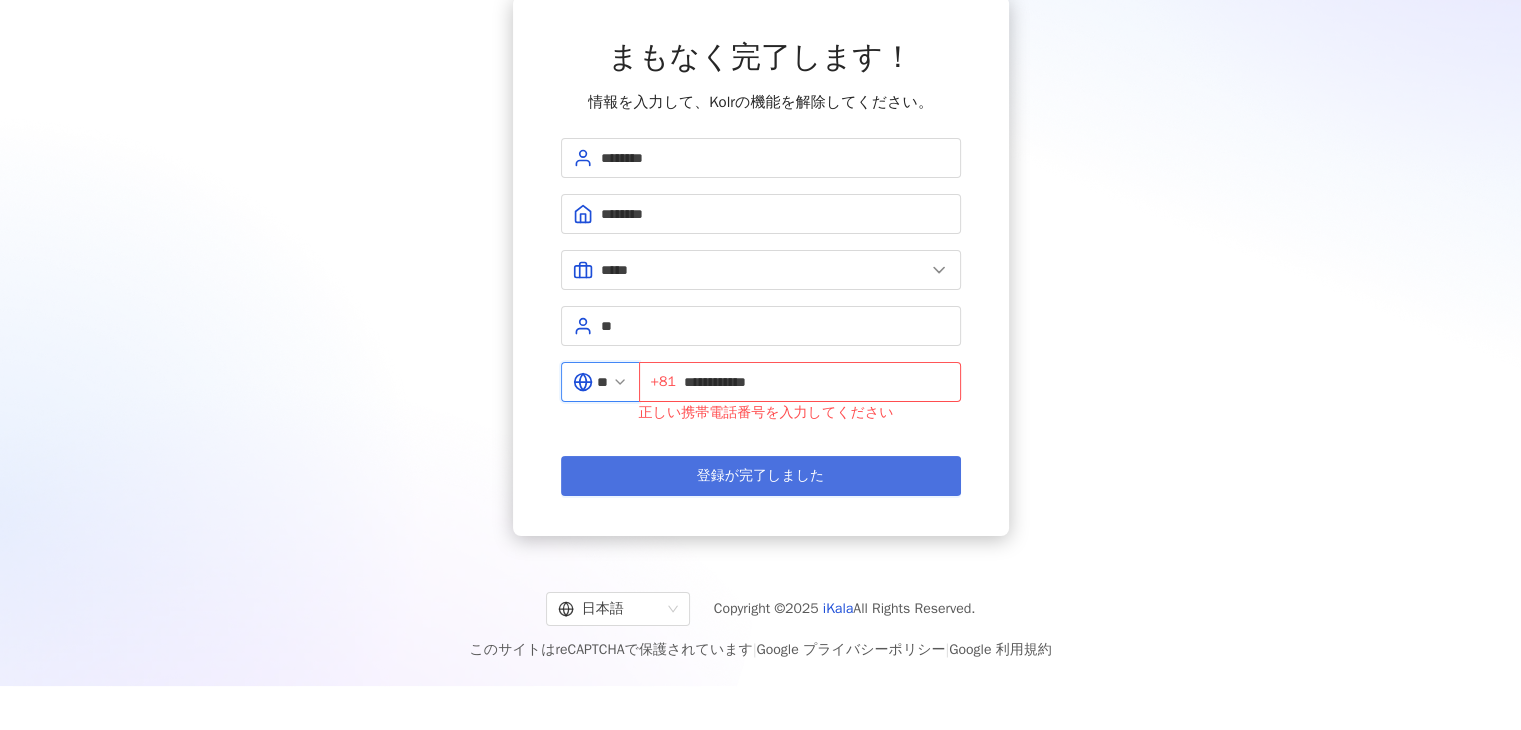 click on "登録が完了しました" at bounding box center [761, 476] 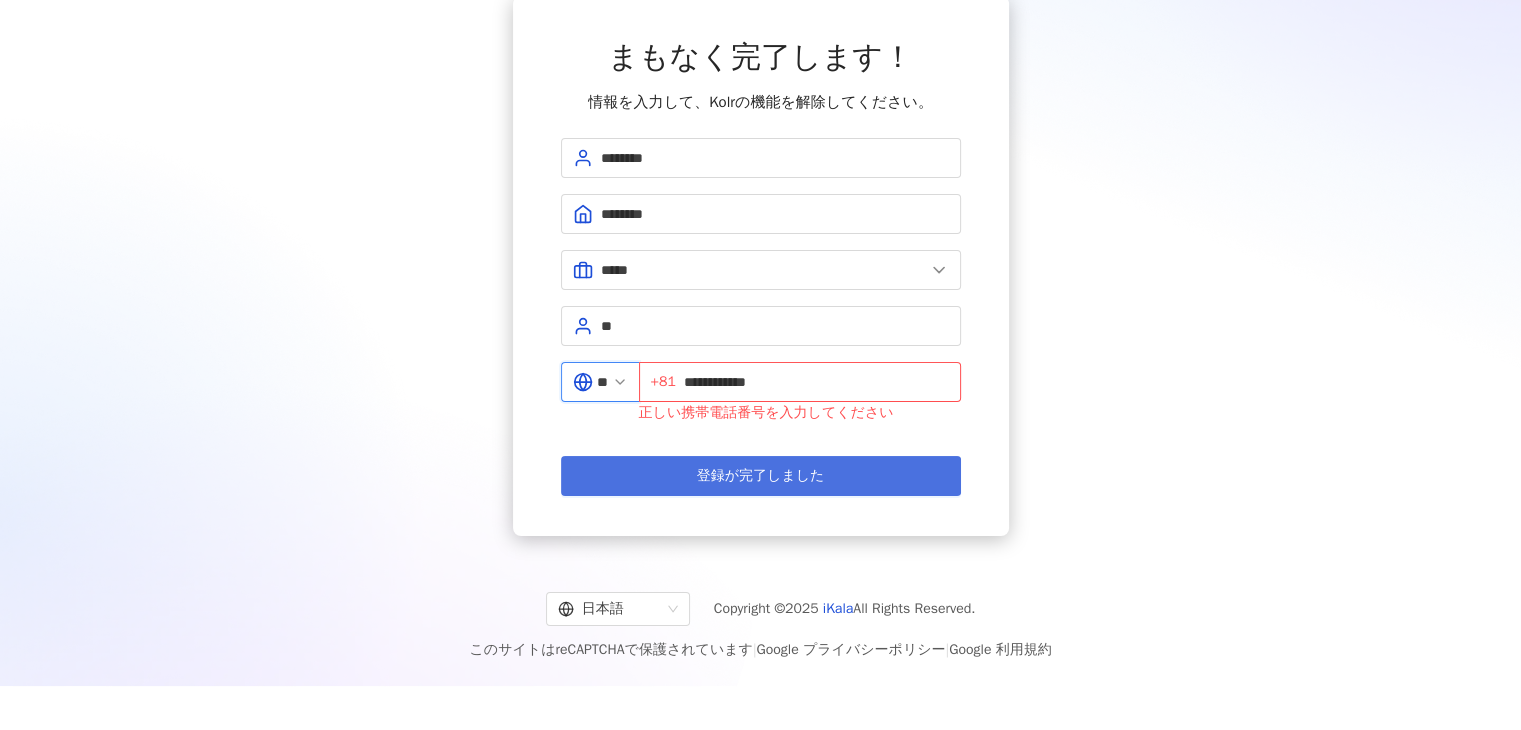 click on "登録が完了しました" at bounding box center [761, 476] 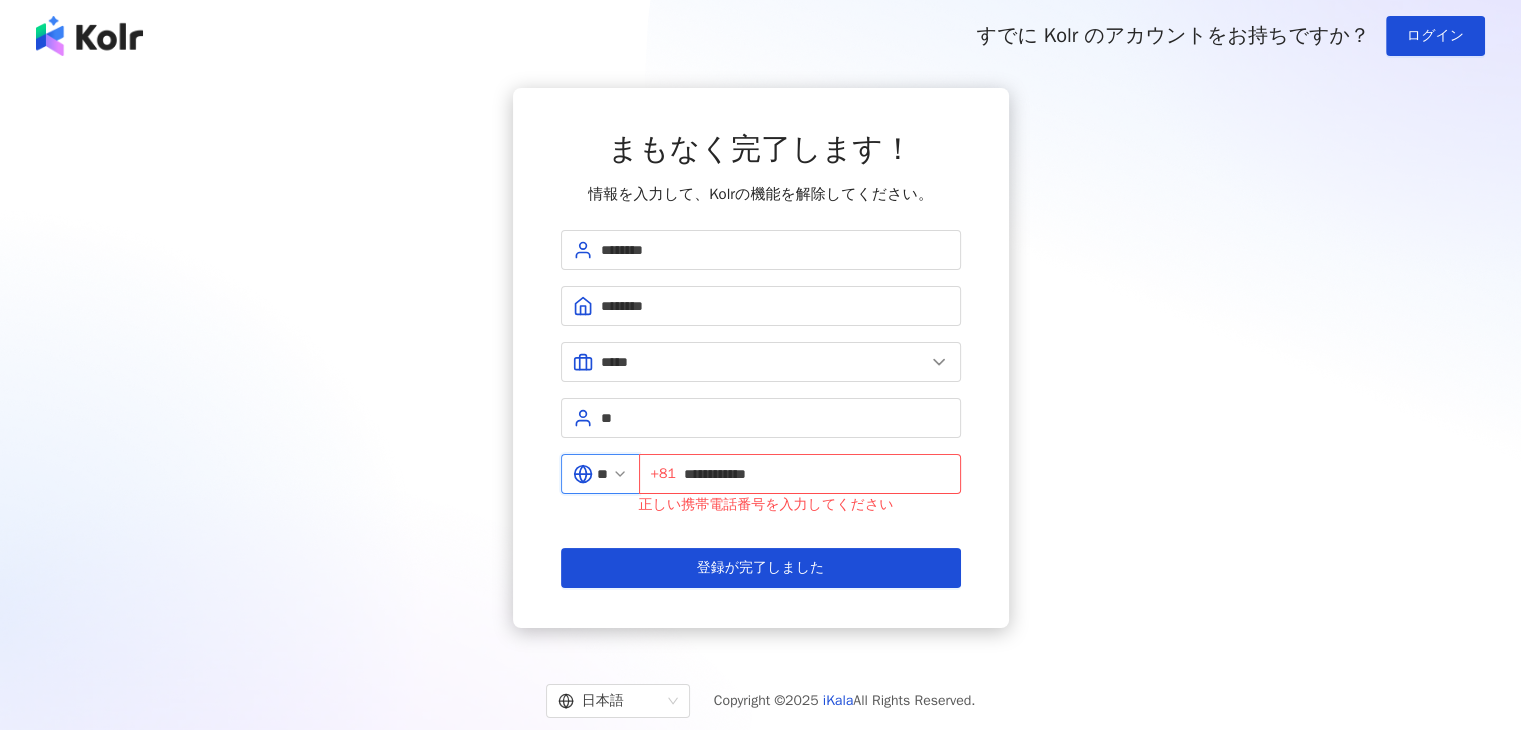 scroll, scrollTop: 92, scrollLeft: 0, axis: vertical 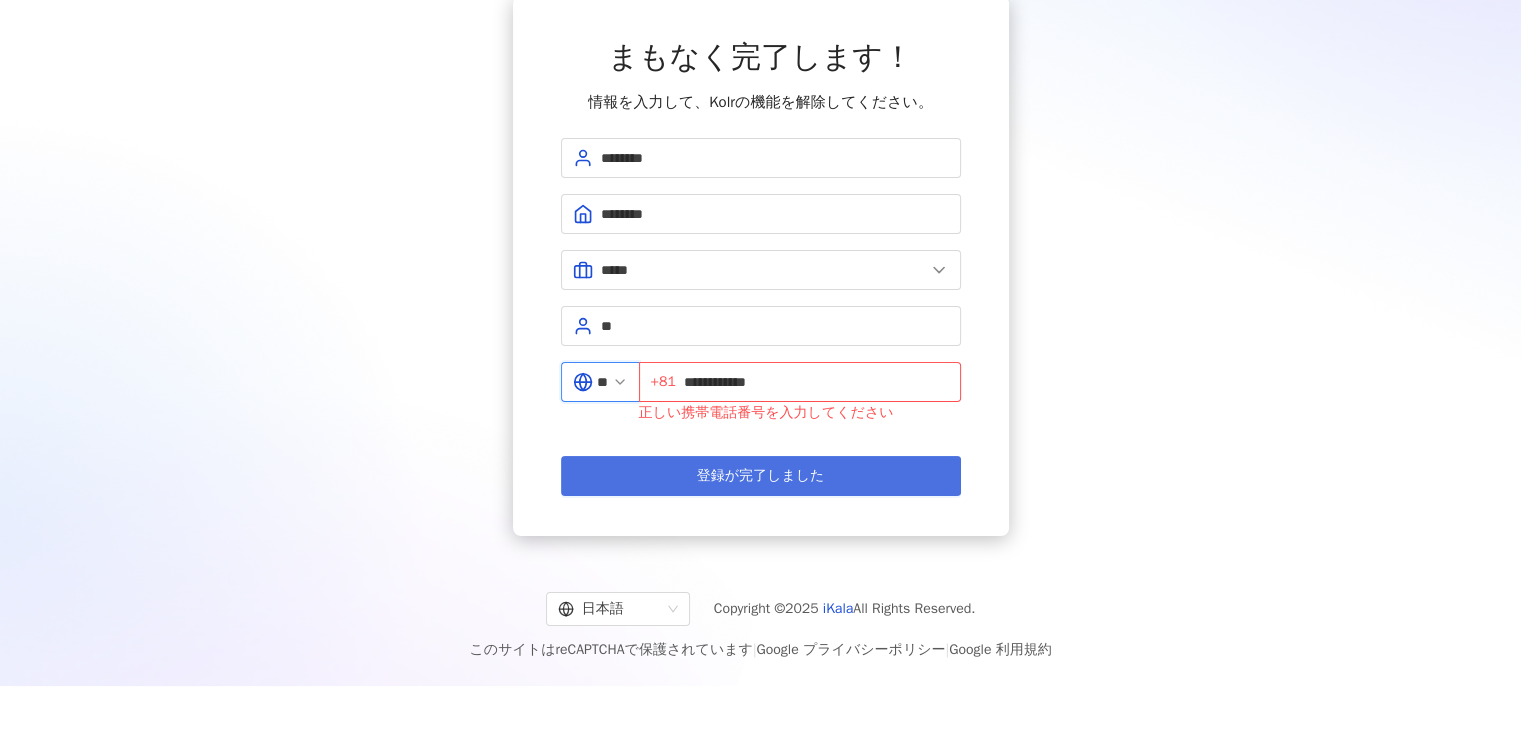 click on "登録が完了しました" at bounding box center (761, 476) 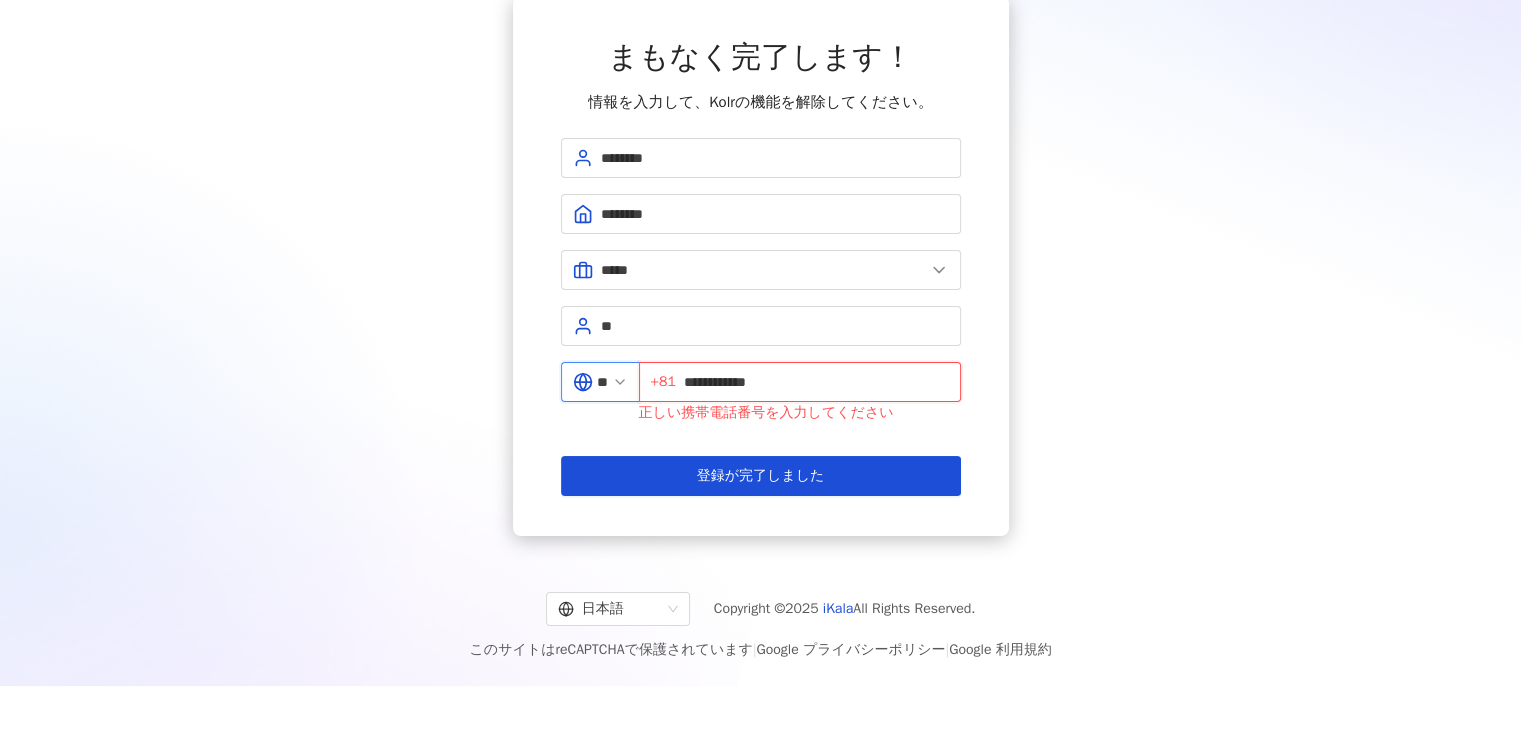 click on "**********" at bounding box center (816, 382) 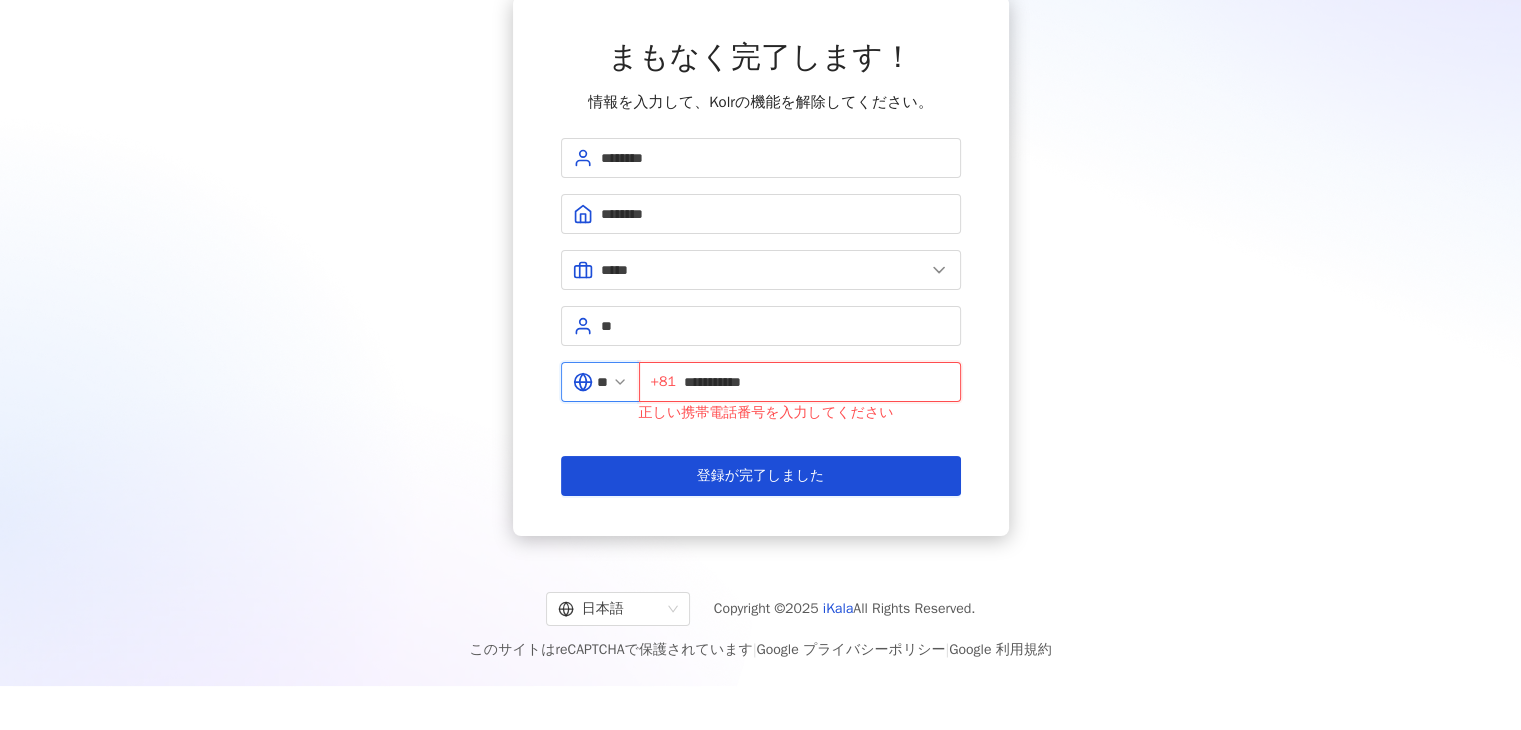 click on "**********" at bounding box center (816, 382) 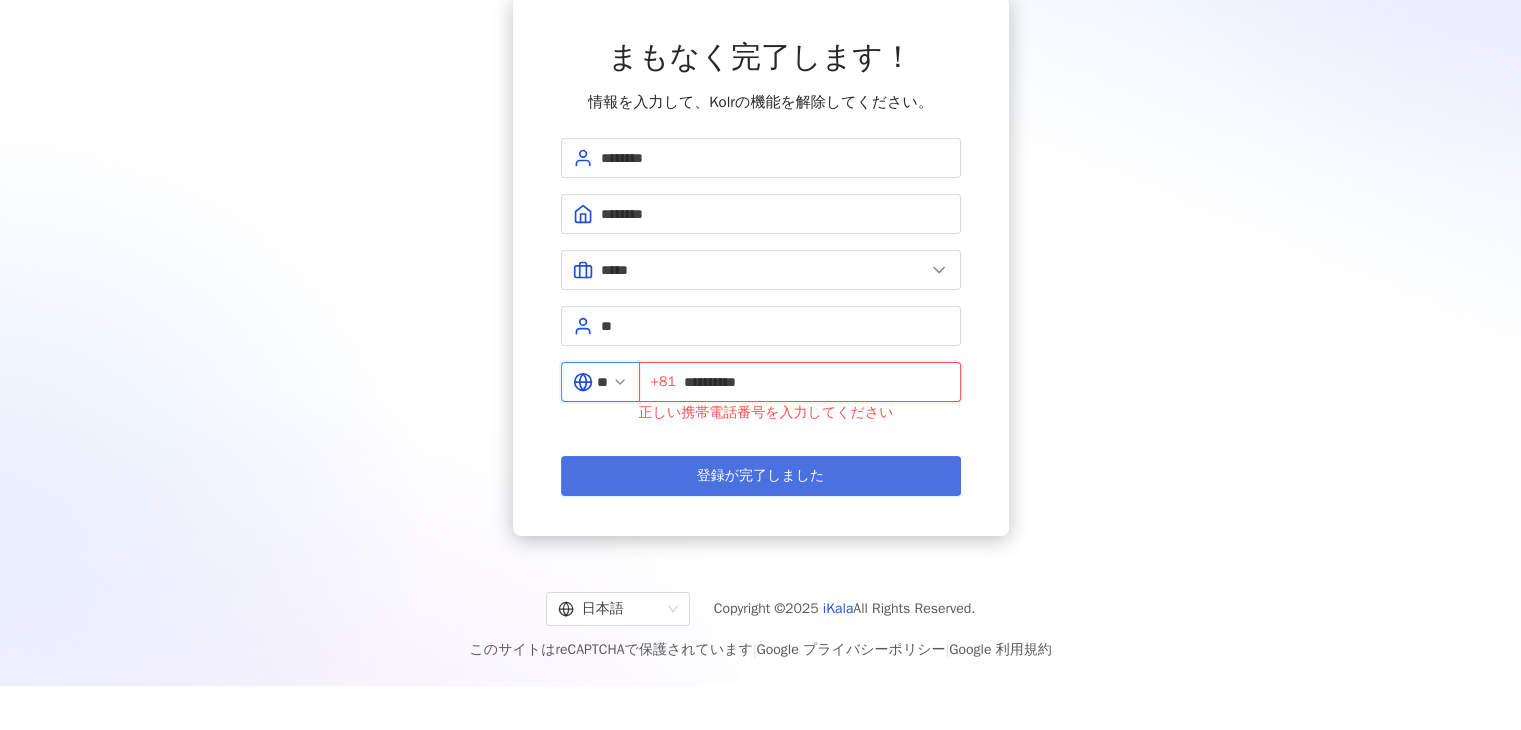 type on "**********" 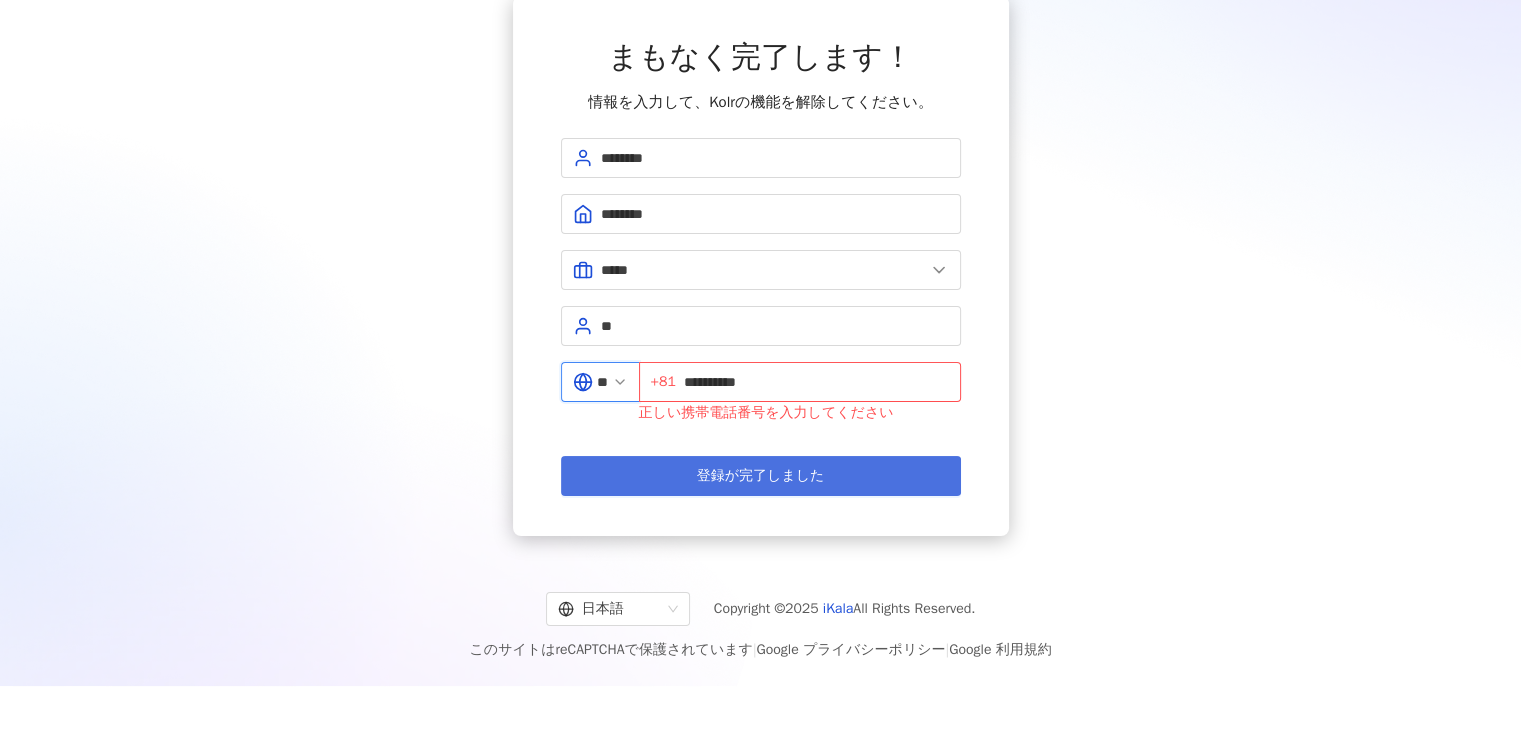 click on "登録が完了しました" at bounding box center [761, 476] 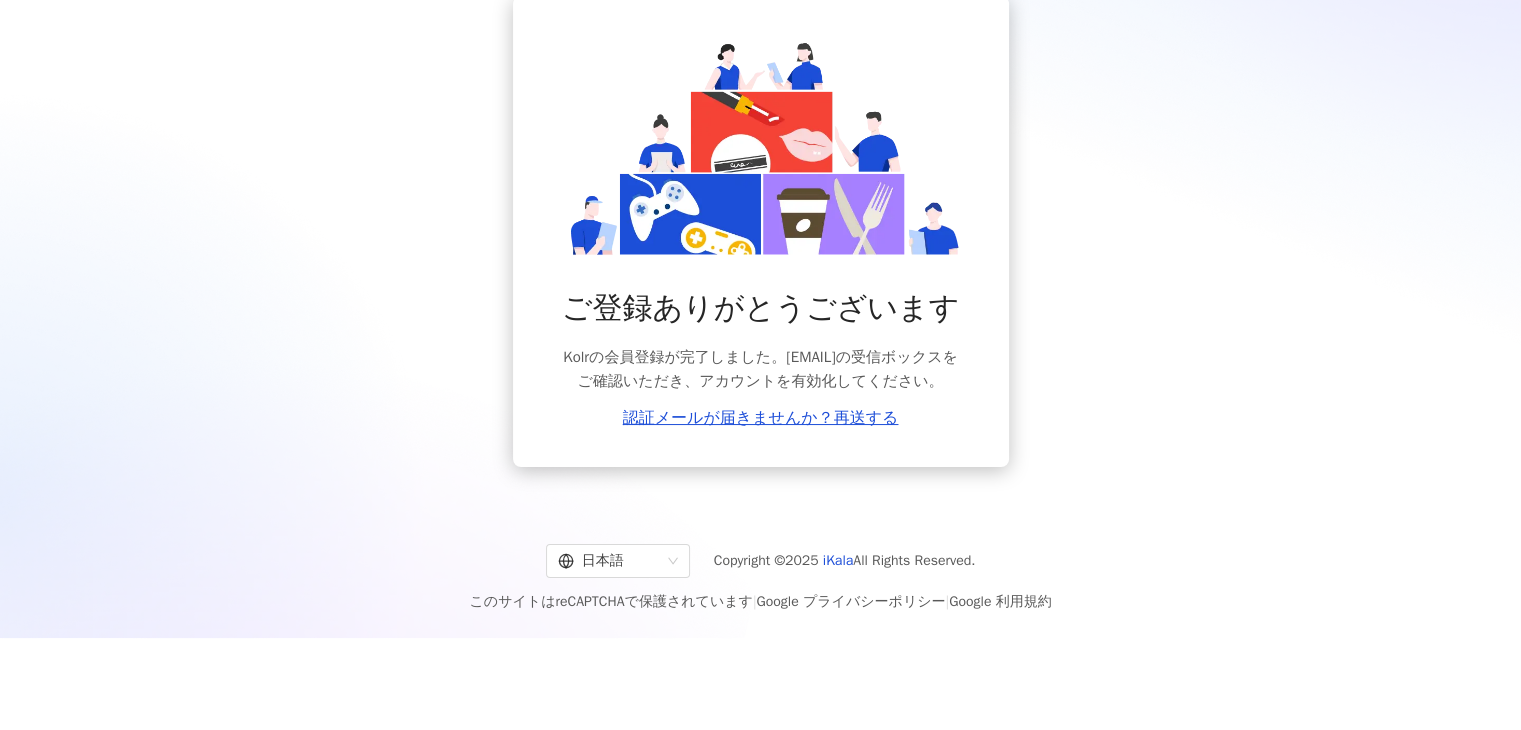 scroll, scrollTop: 0, scrollLeft: 0, axis: both 